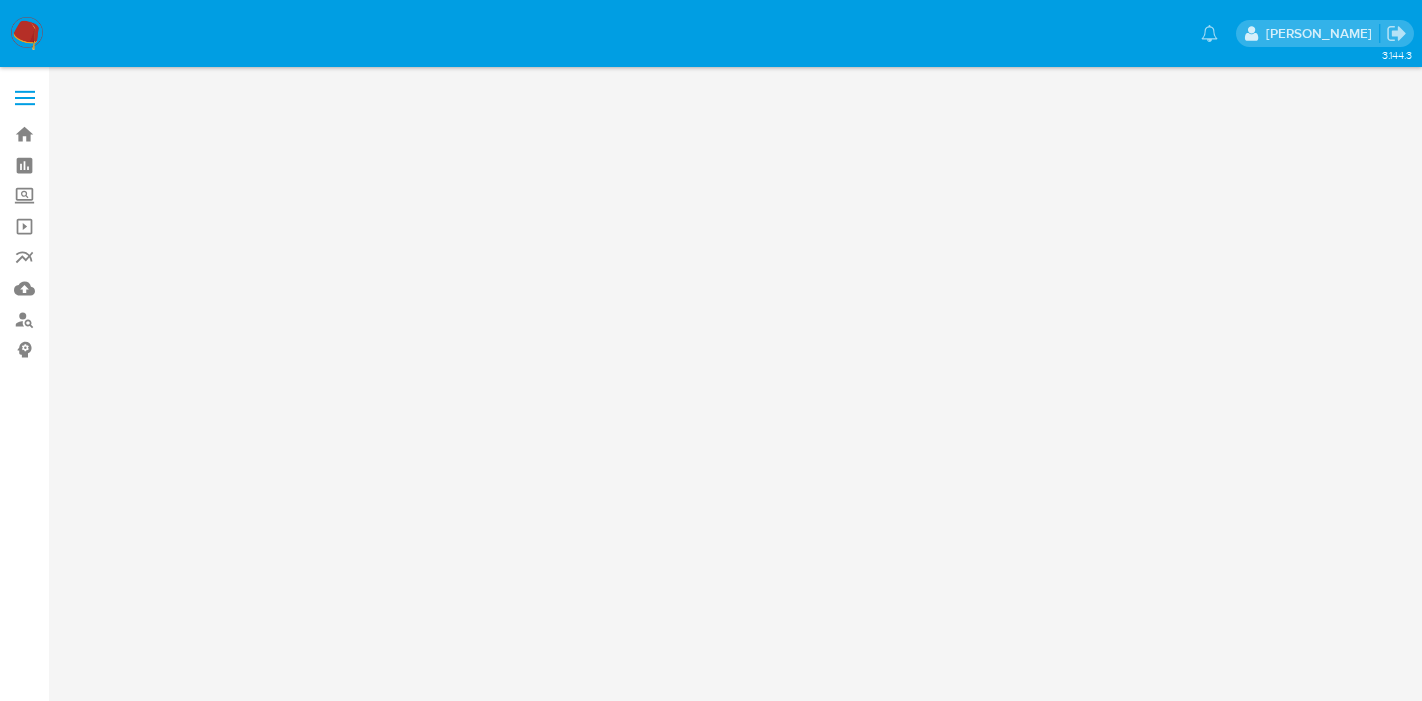 scroll, scrollTop: 0, scrollLeft: 0, axis: both 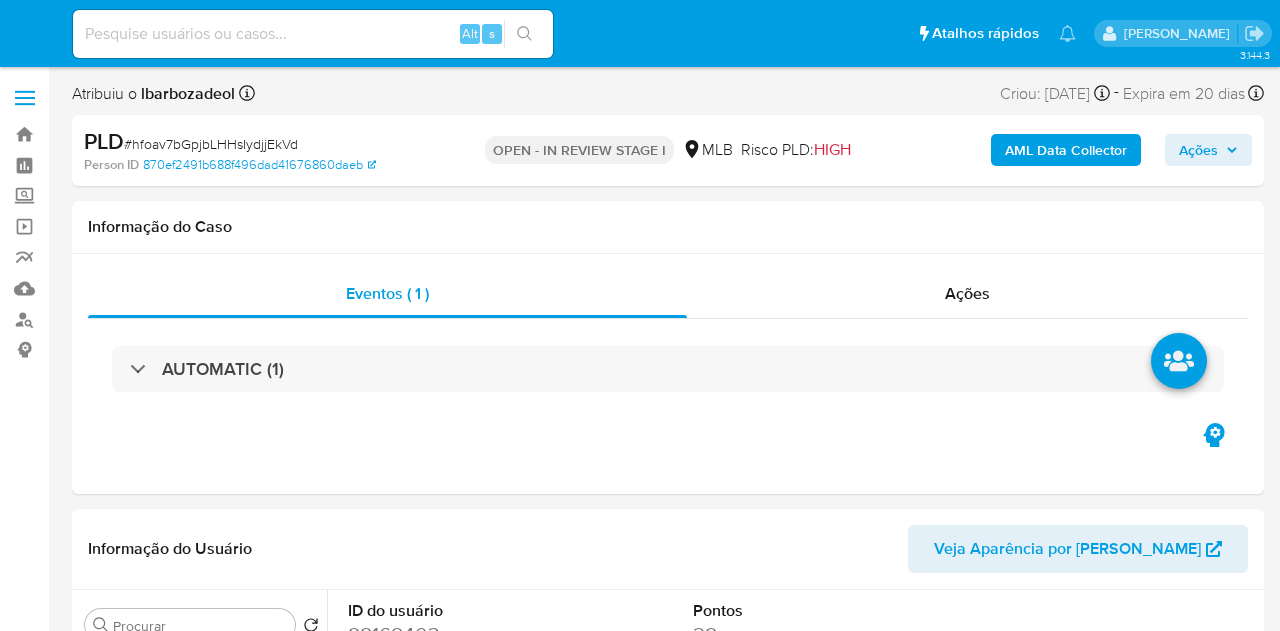 select on "10" 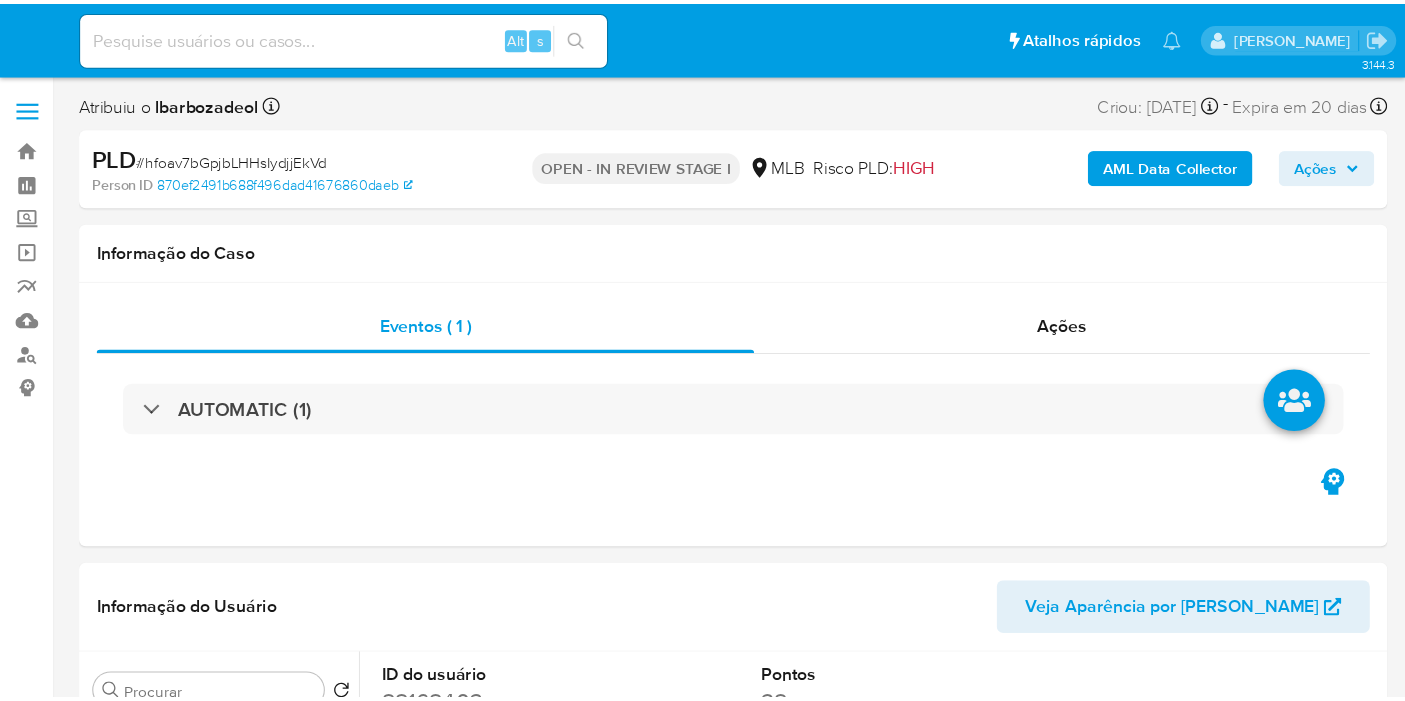 scroll, scrollTop: 0, scrollLeft: 0, axis: both 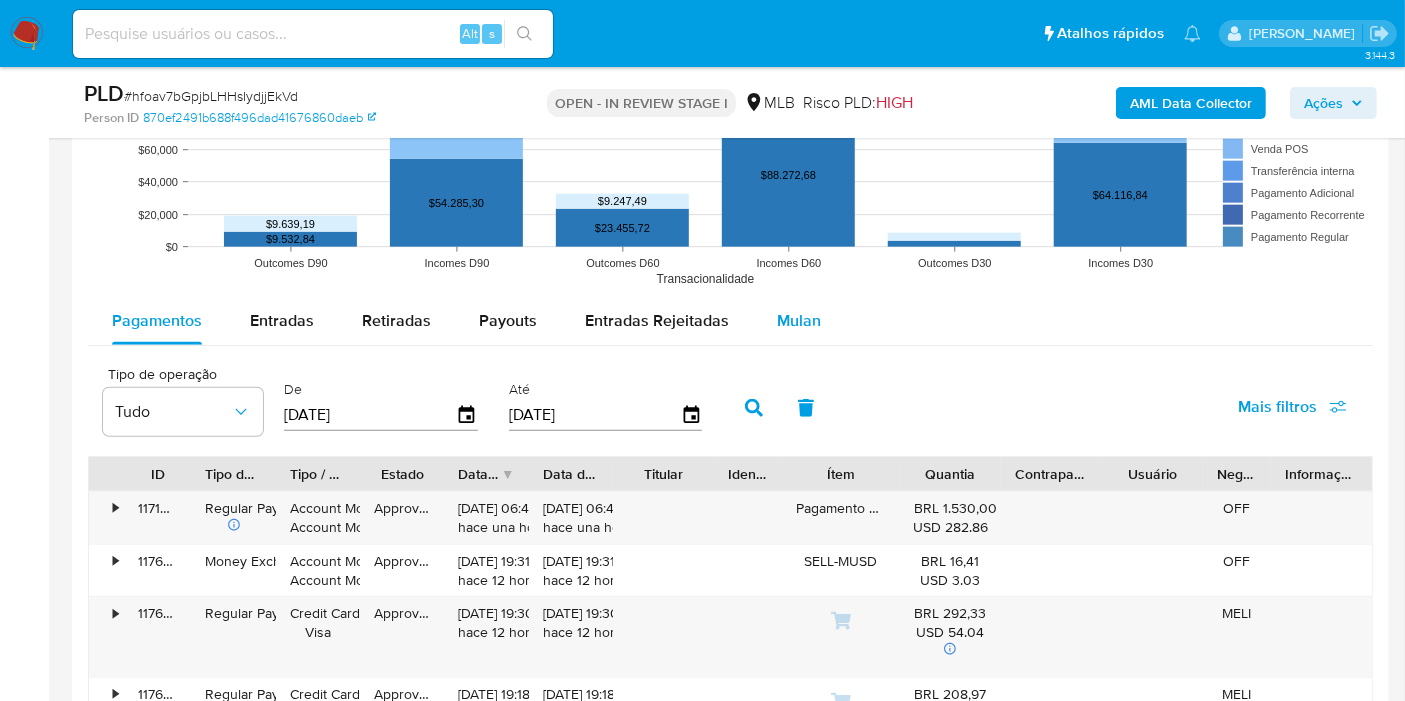 click on "Mulan" at bounding box center [799, 320] 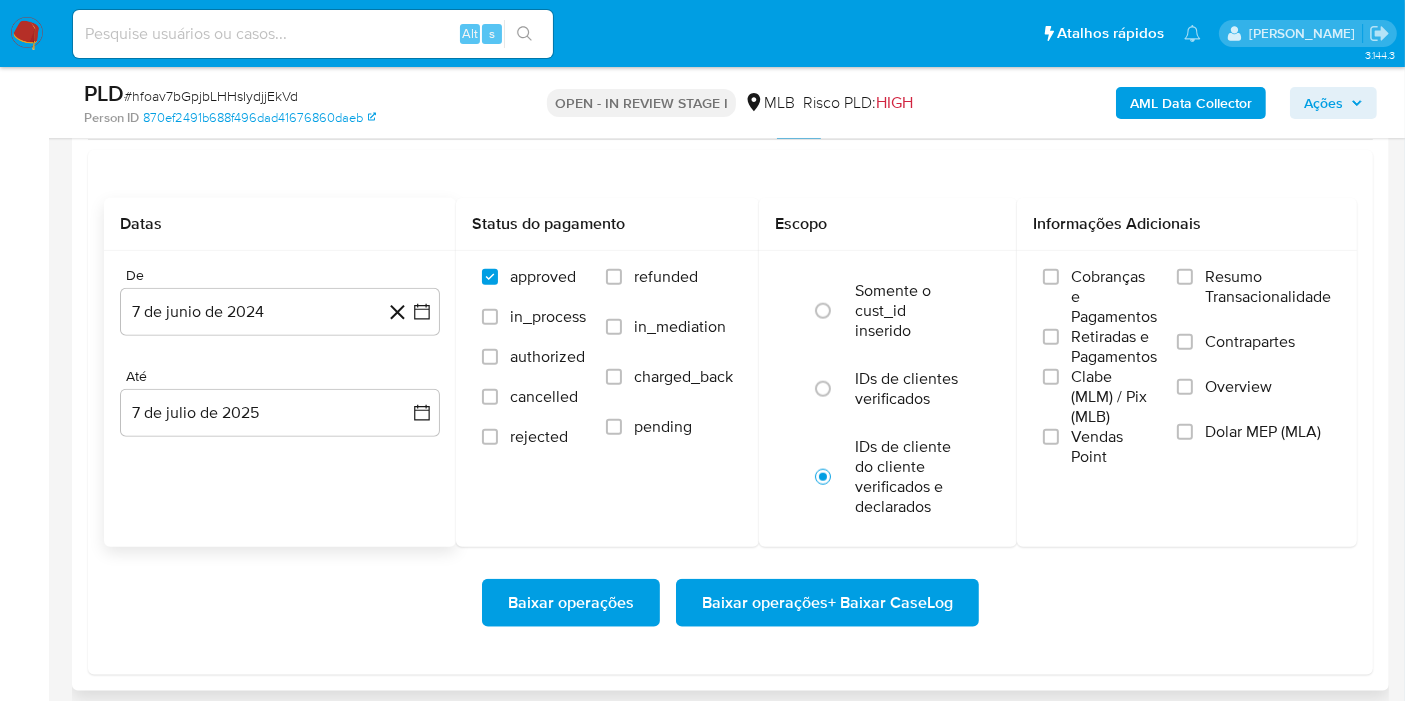scroll, scrollTop: 2222, scrollLeft: 0, axis: vertical 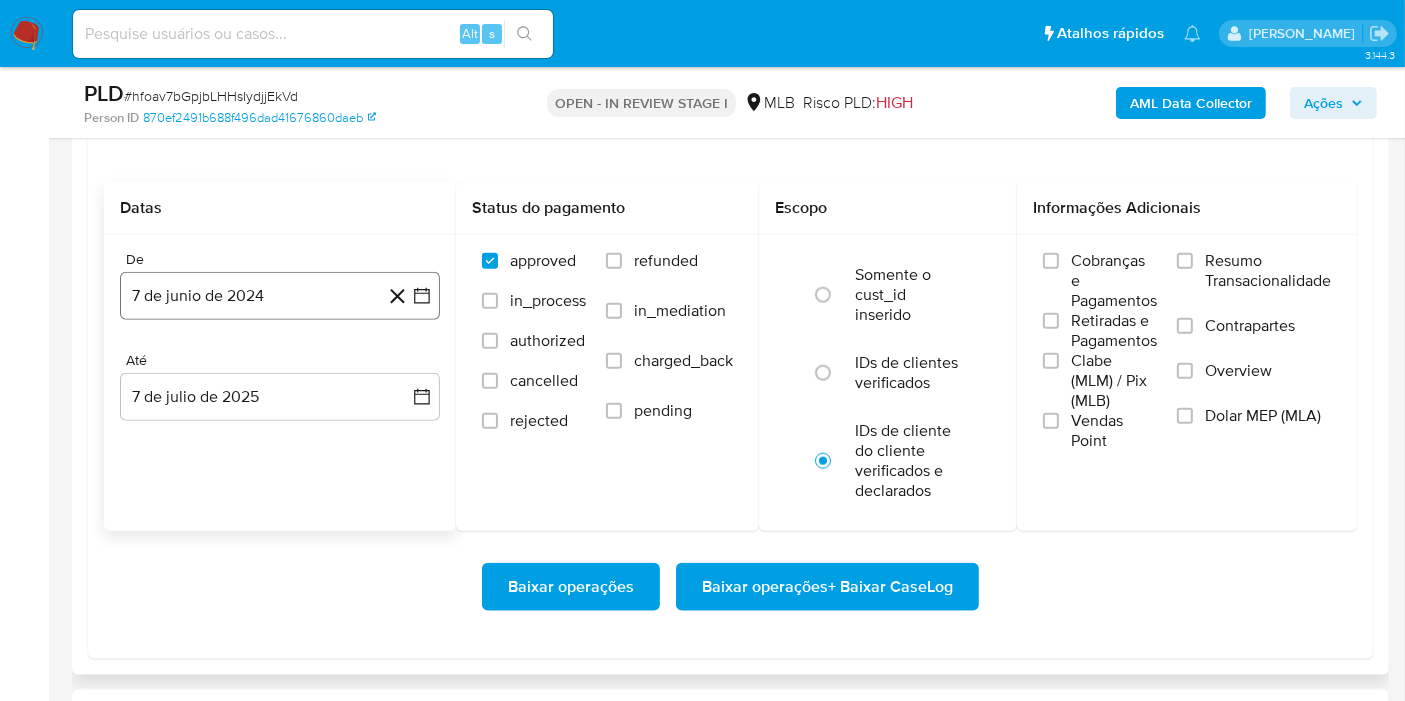 click on "7 de junio de 2024" at bounding box center (280, 296) 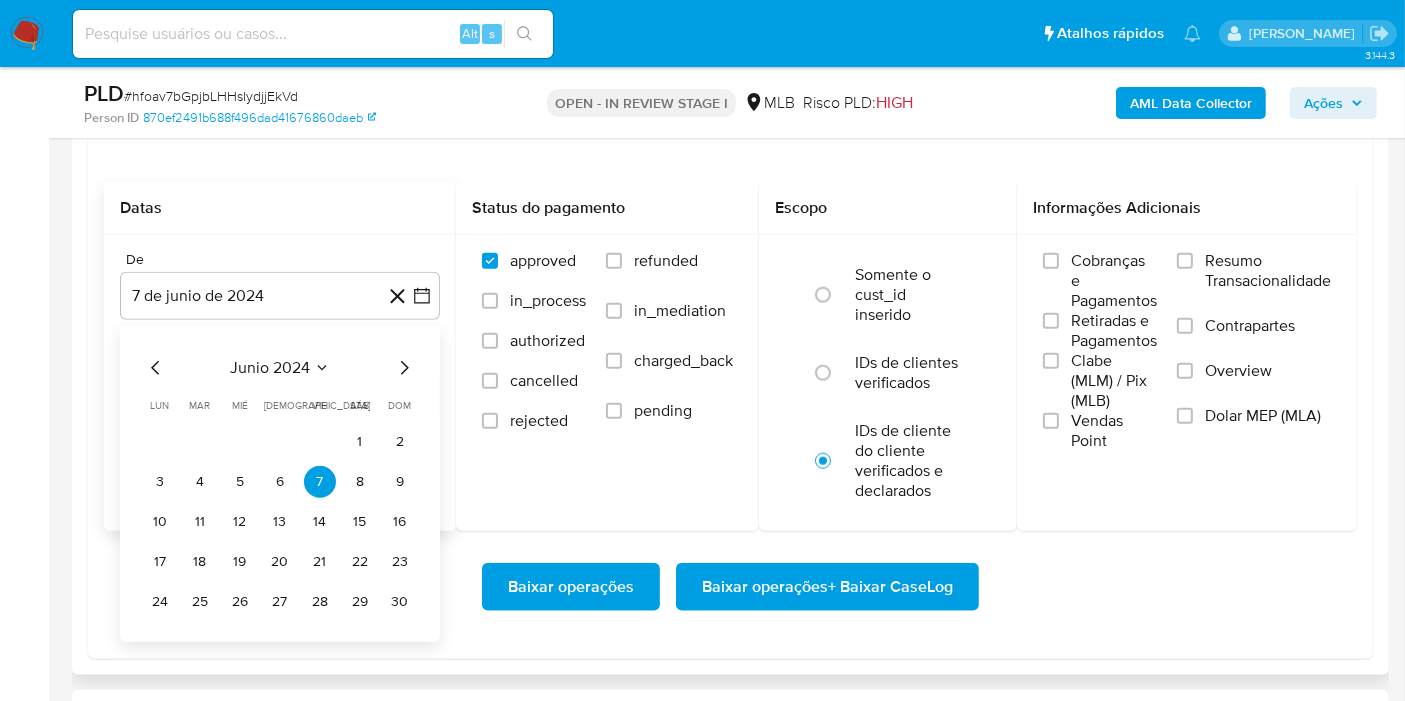 click on "junio 2024" at bounding box center [270, 368] 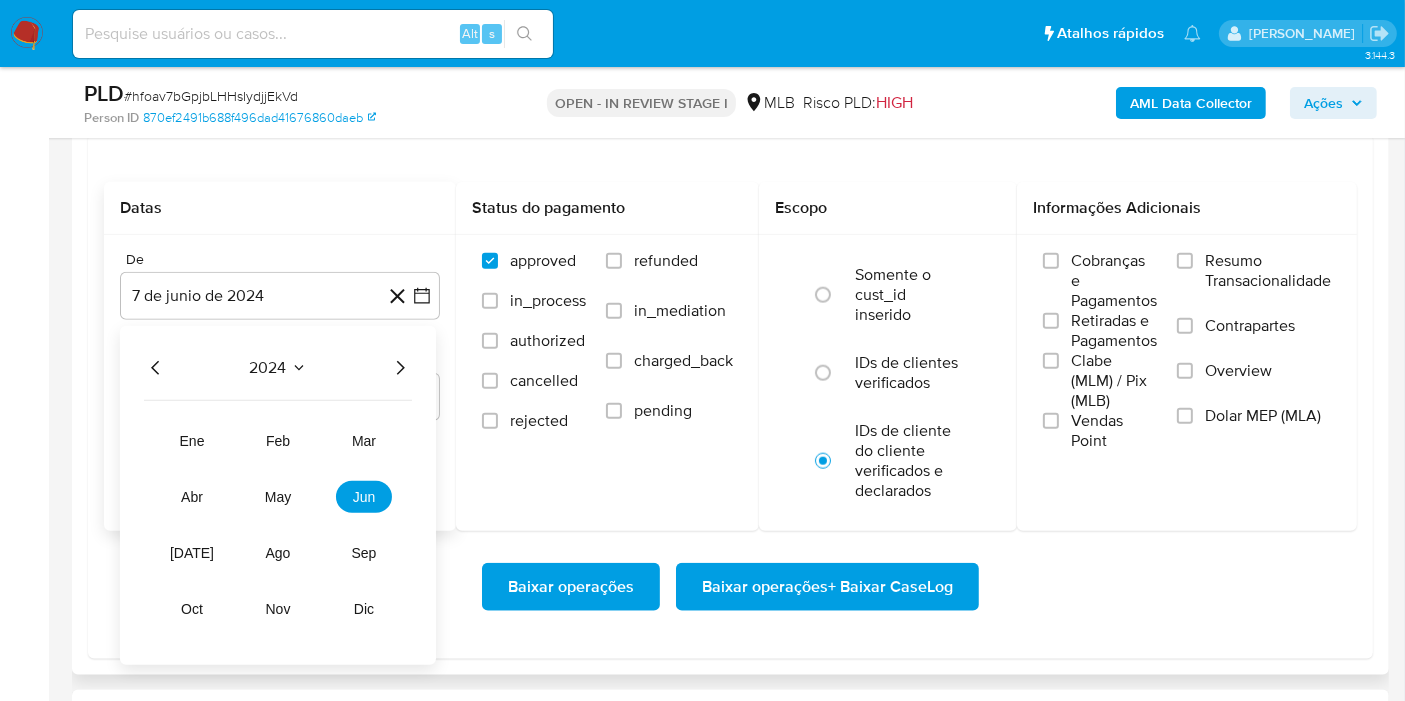 click 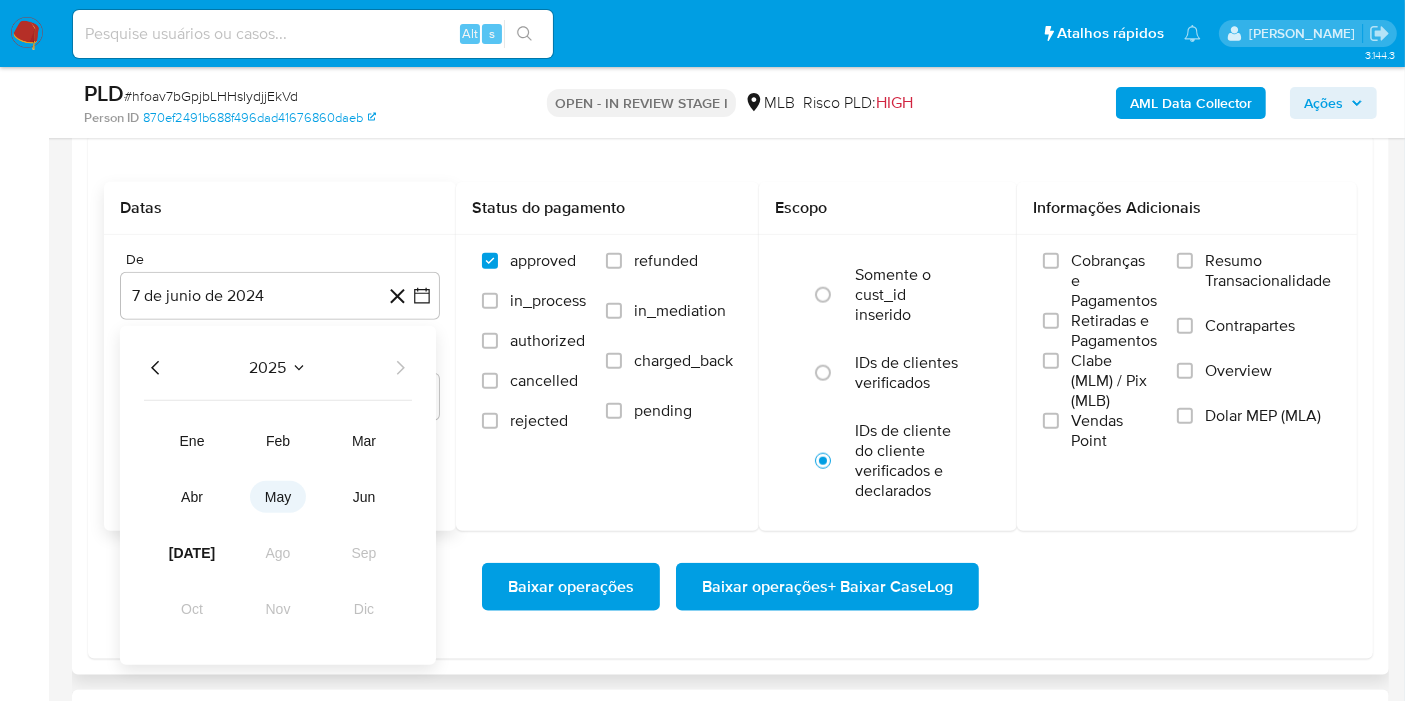click on "may" at bounding box center (278, 497) 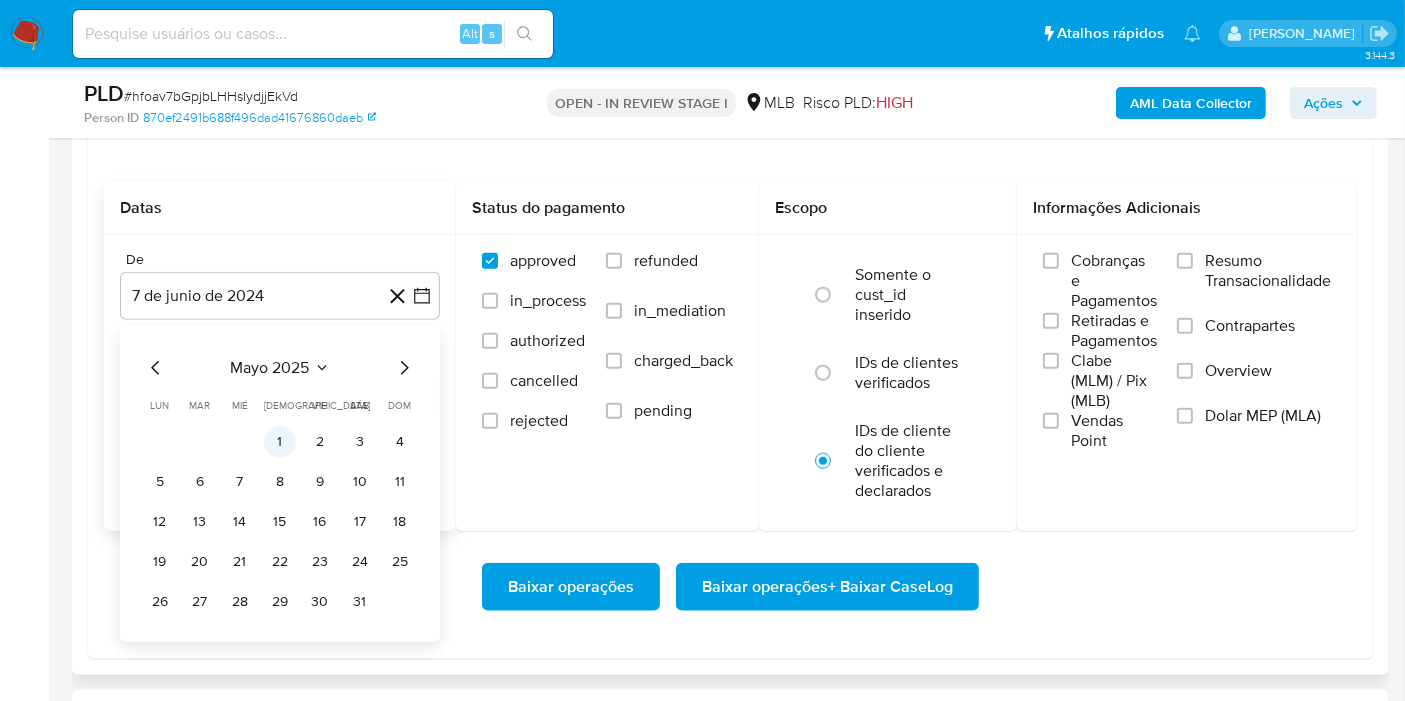 click on "1" at bounding box center (280, 442) 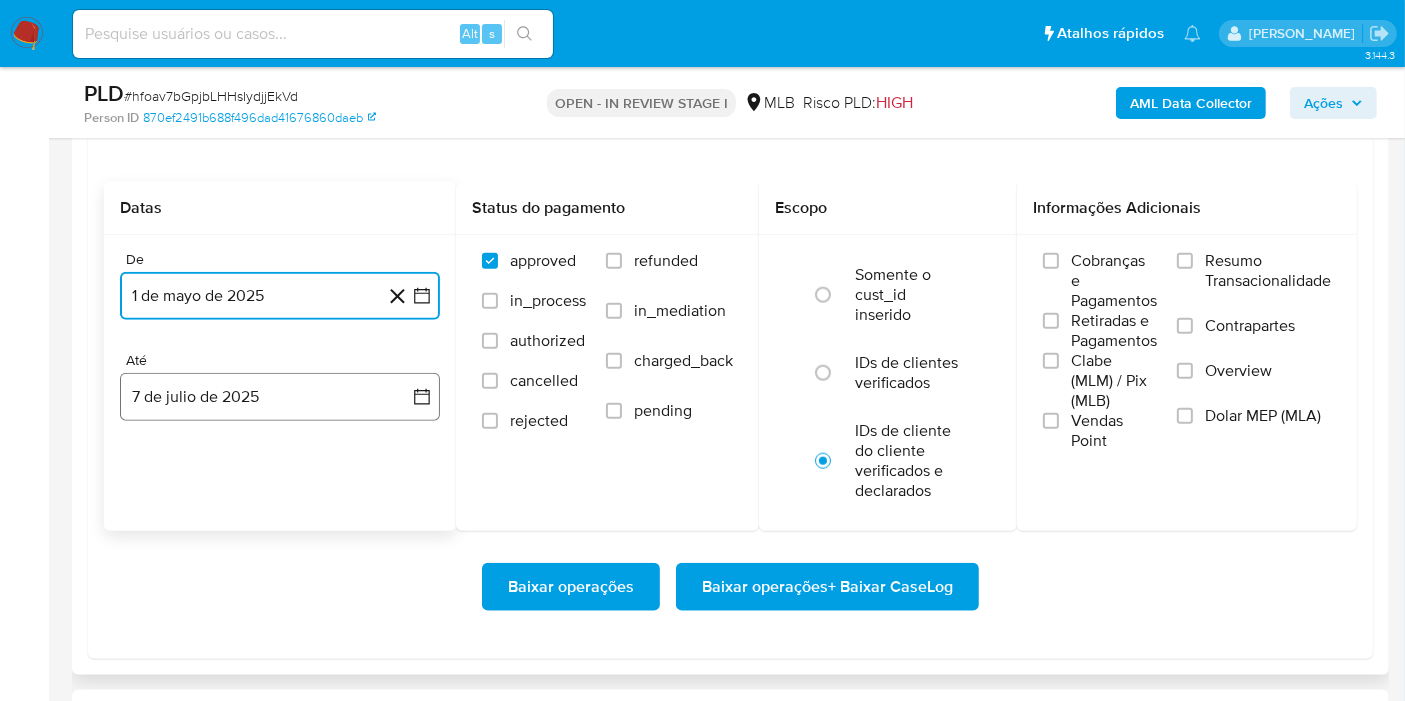 click on "7 de julio de 2025" at bounding box center [280, 397] 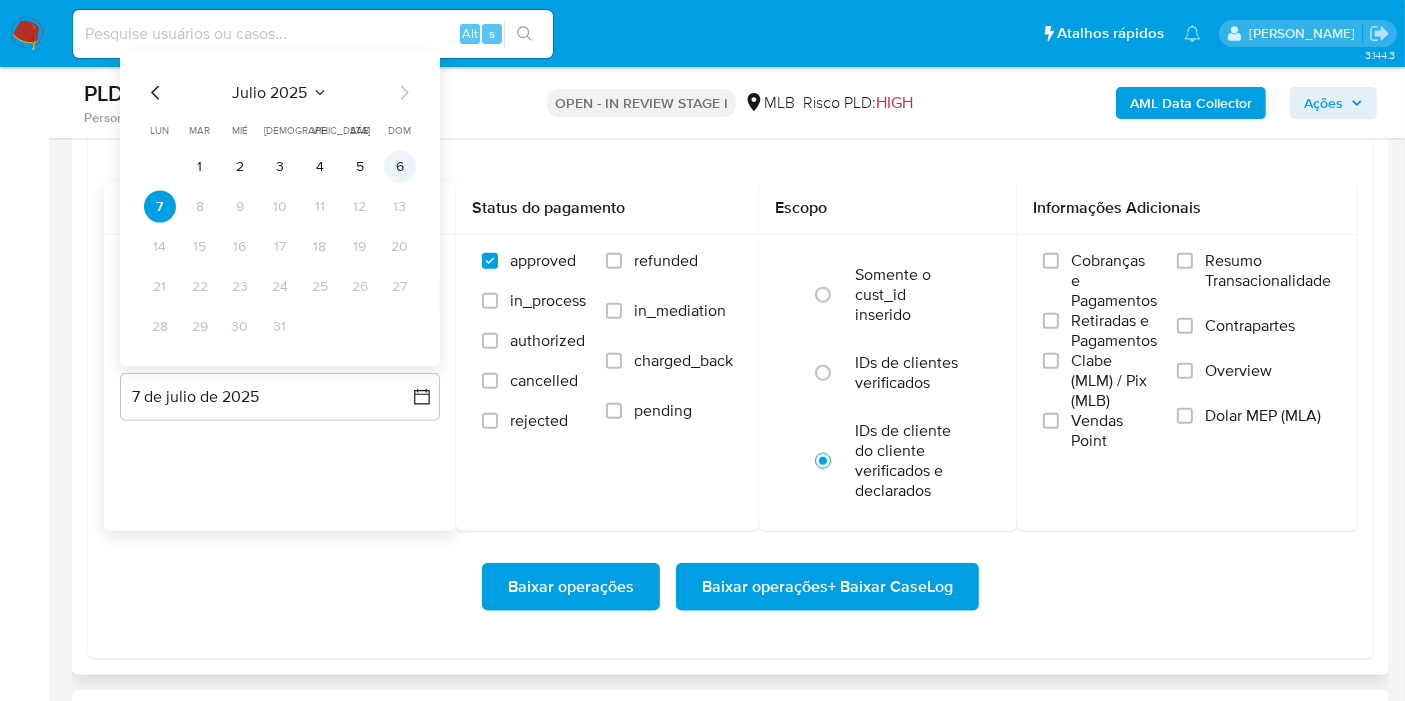 click on "6" at bounding box center [400, 167] 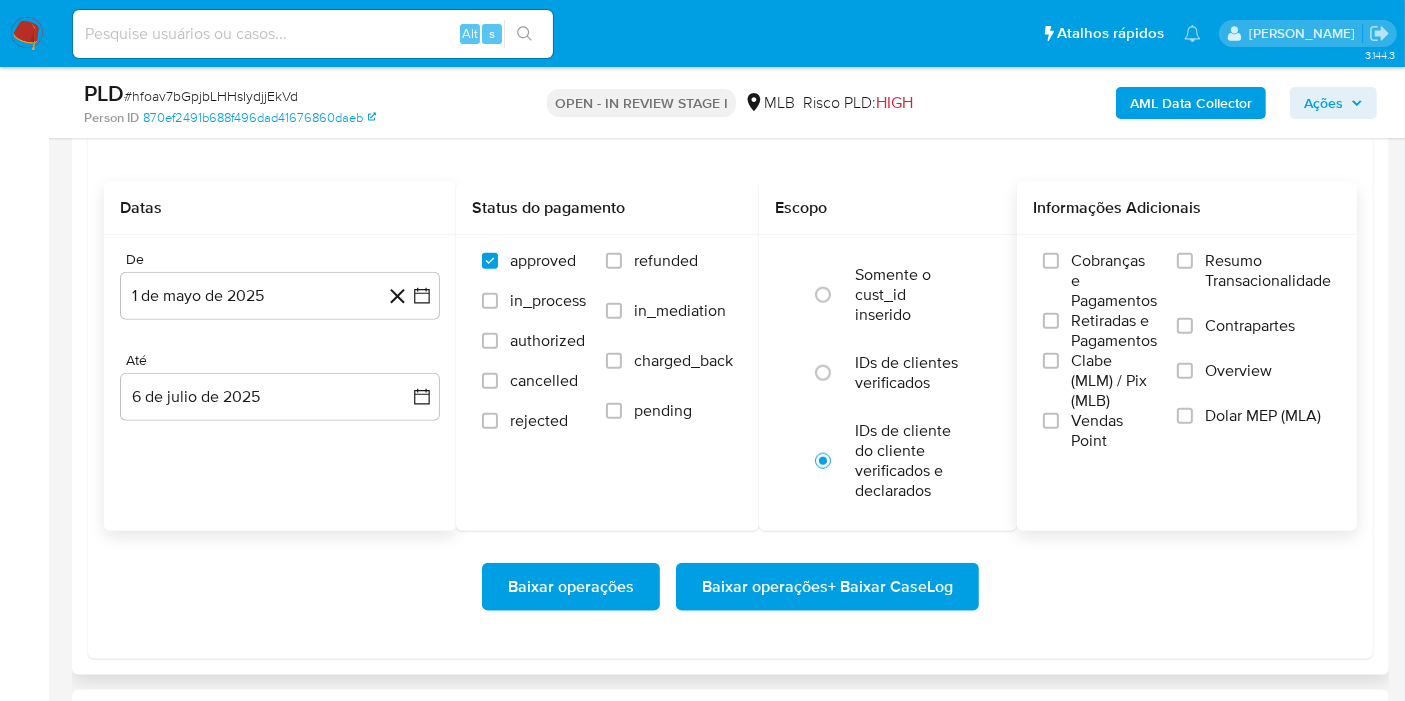 click on "Resumo Transacionalidade" at bounding box center (1254, 283) 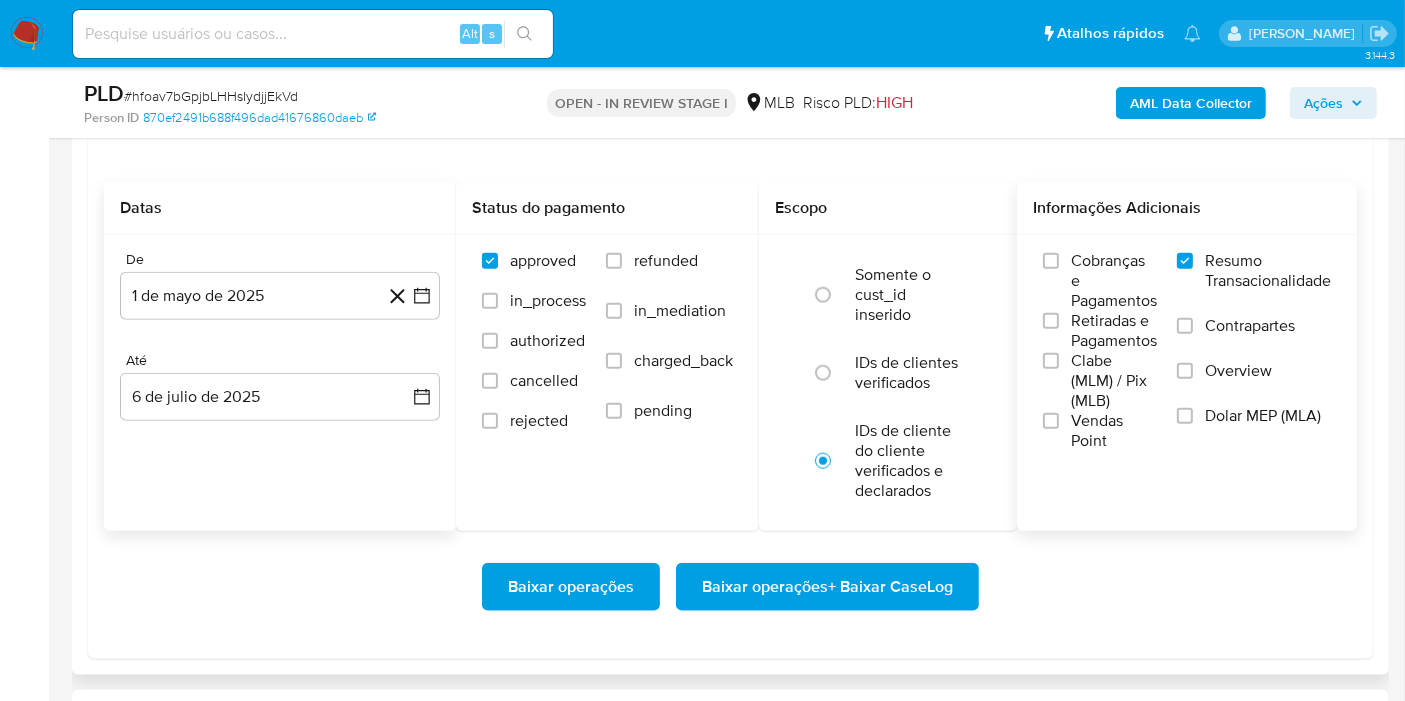 click on "Baixar operações  +   Baixar CaseLog" at bounding box center [827, 587] 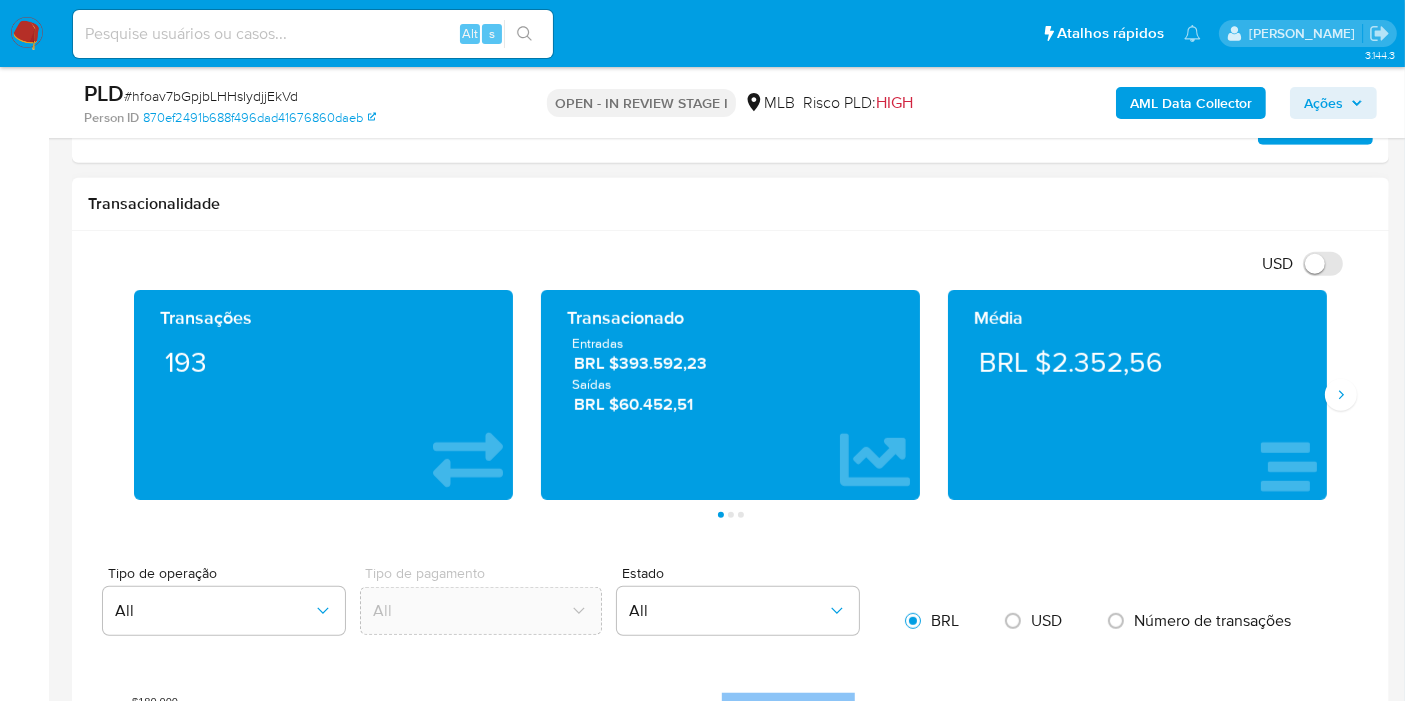 scroll, scrollTop: 1222, scrollLeft: 0, axis: vertical 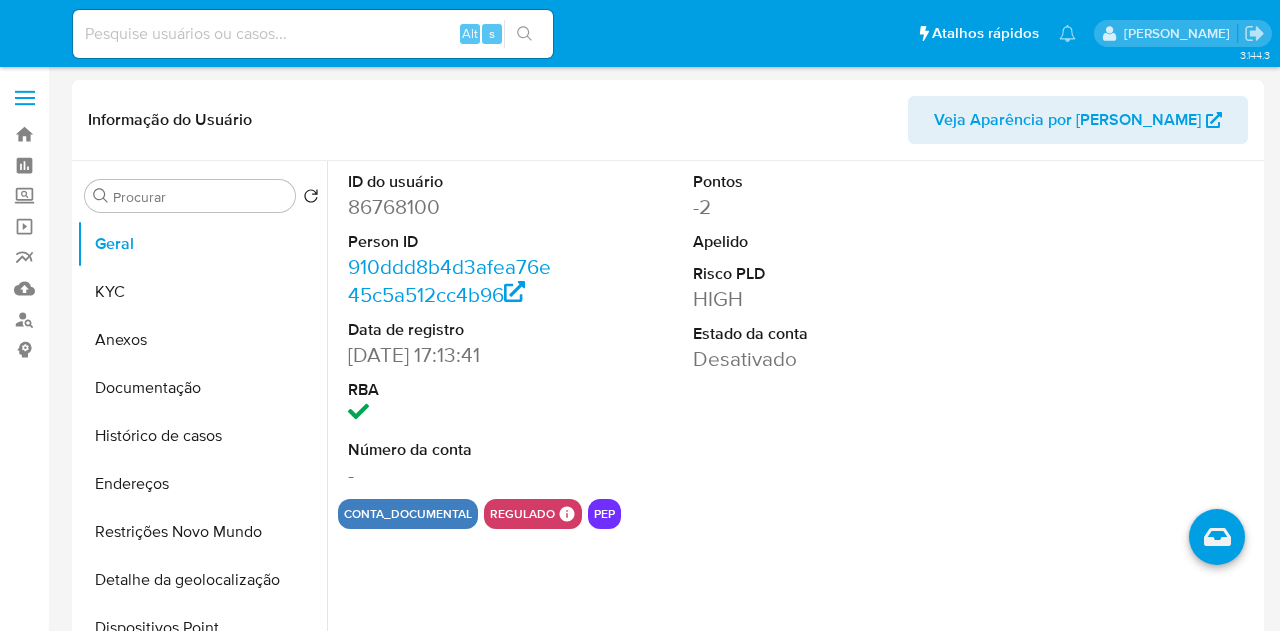 select on "10" 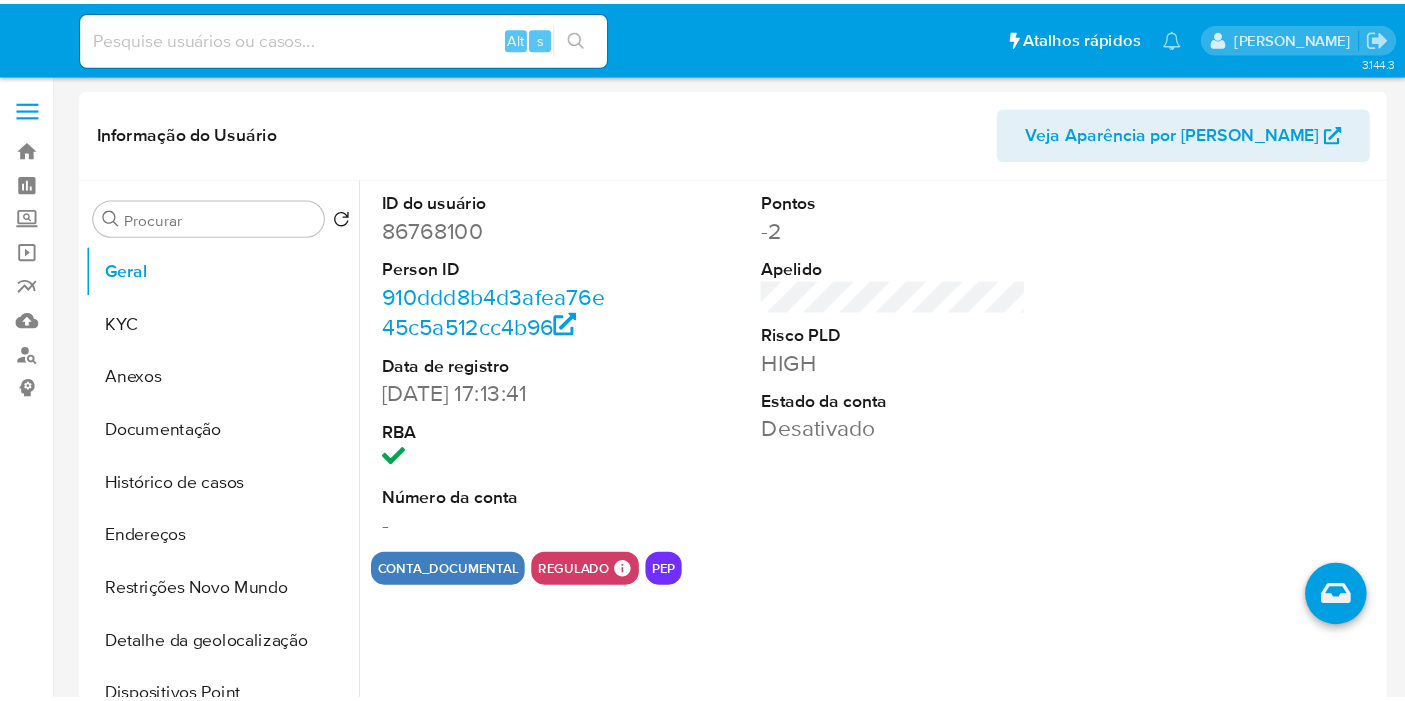 scroll, scrollTop: 0, scrollLeft: 0, axis: both 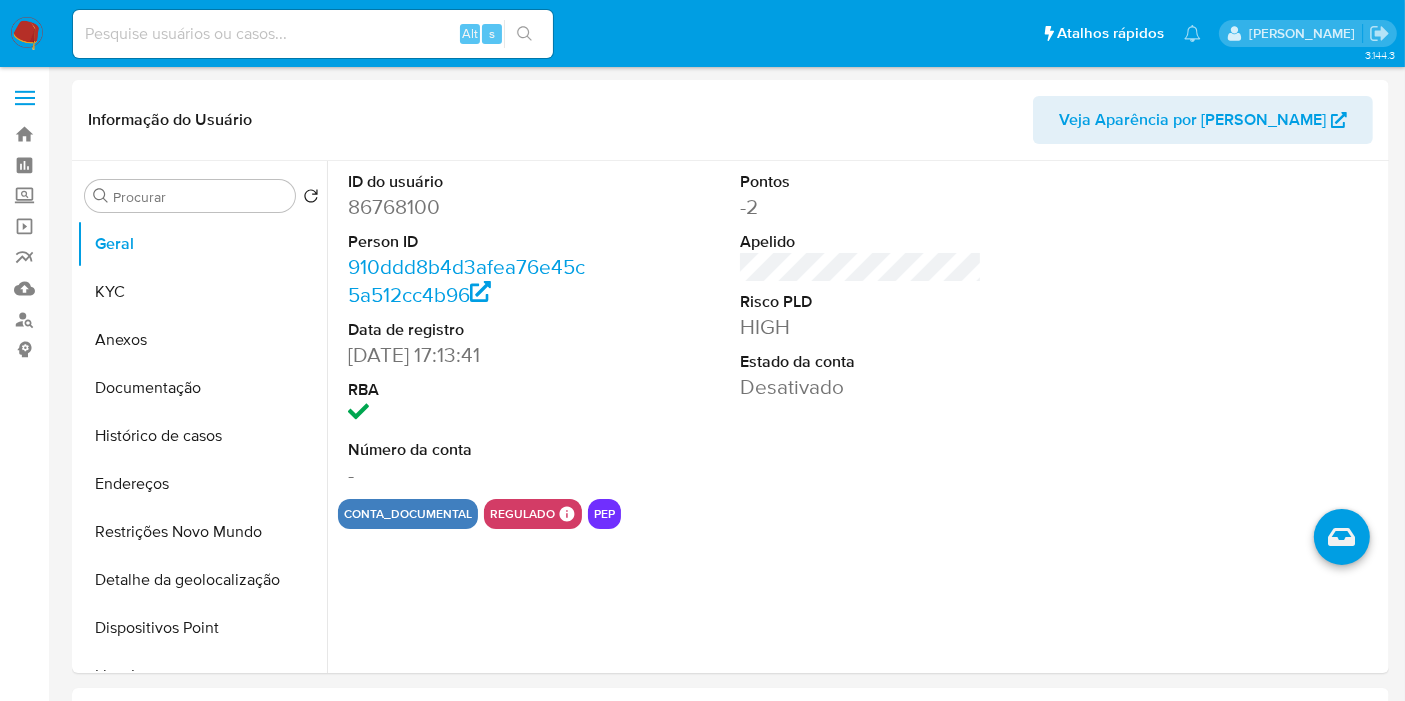 click at bounding box center (313, 34) 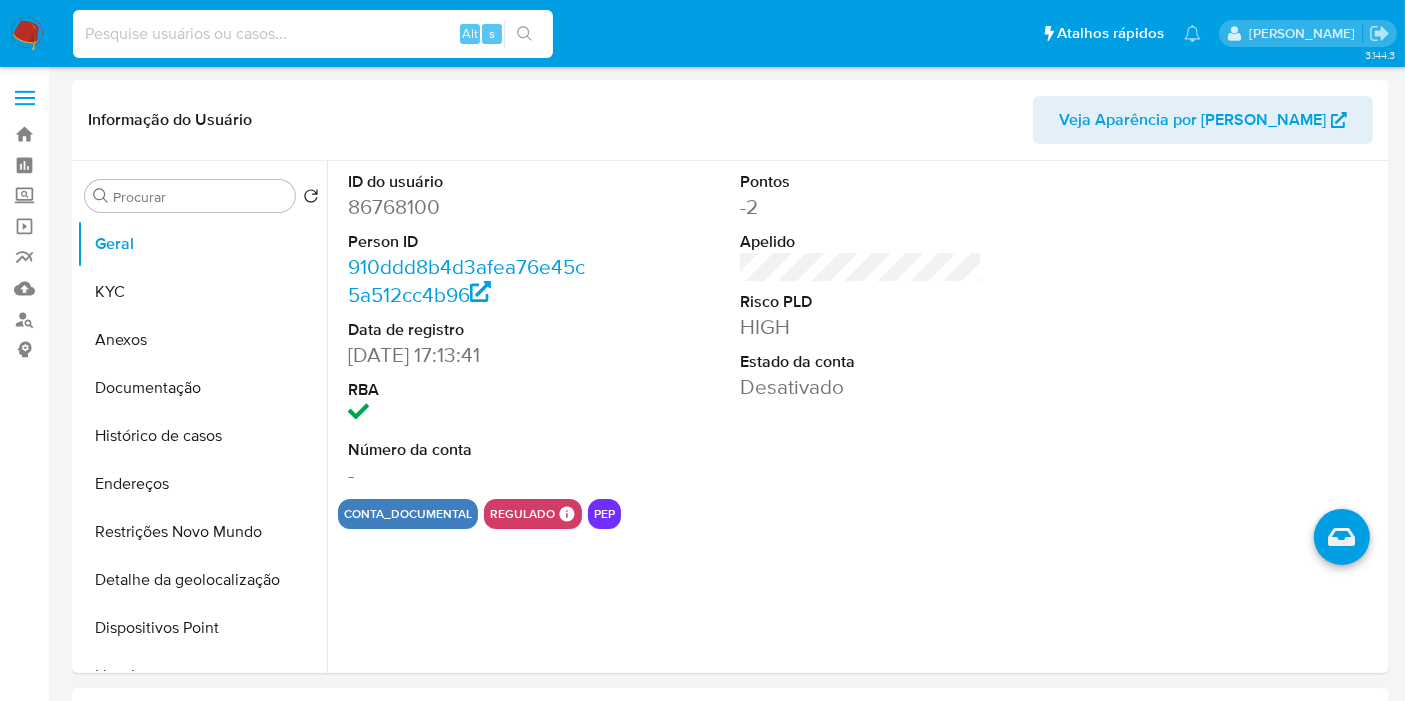 paste on "382590929" 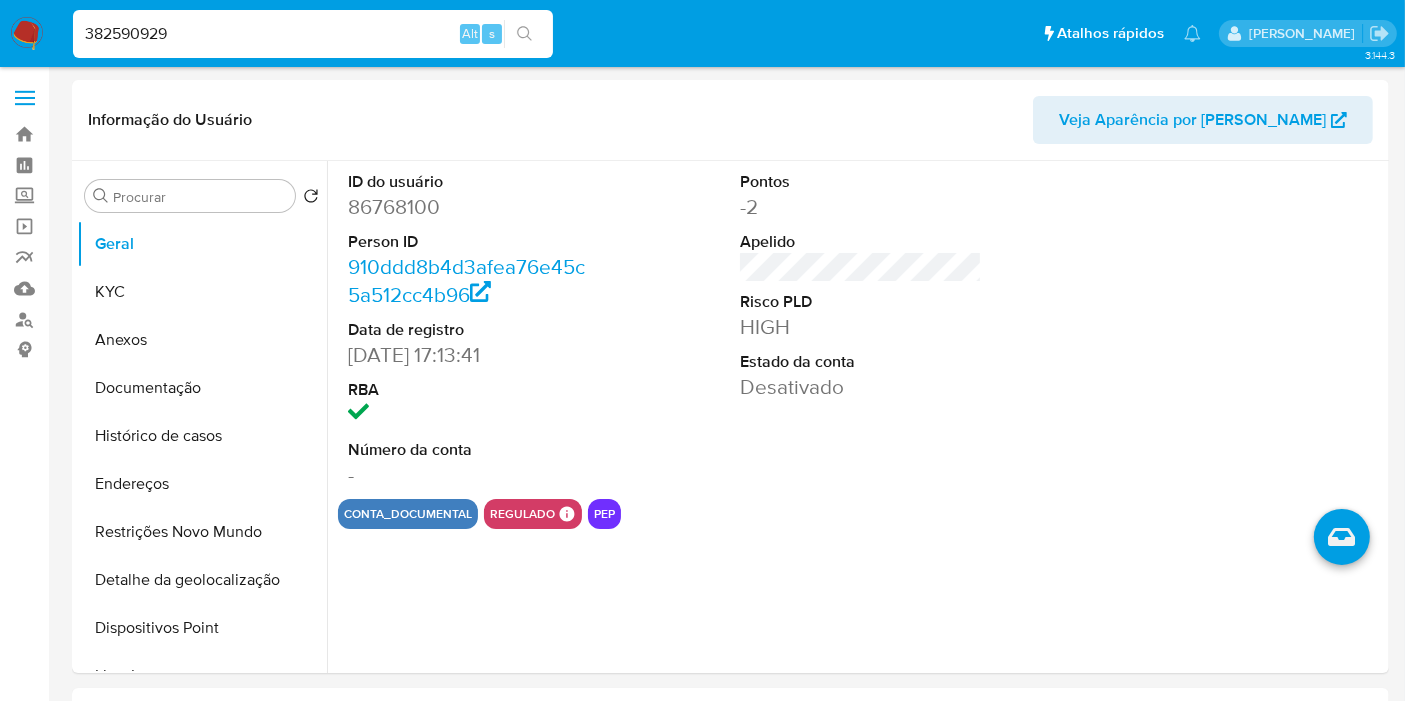 type on "382590929" 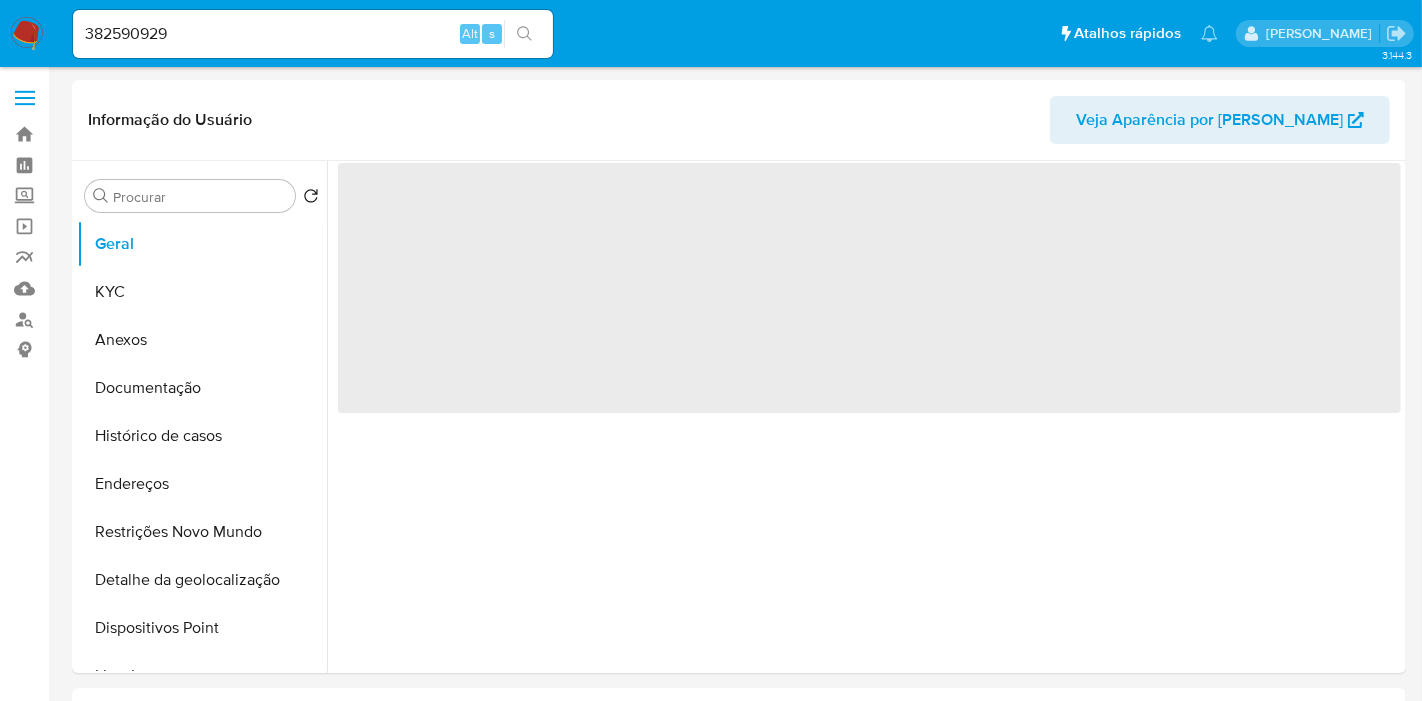 select on "10" 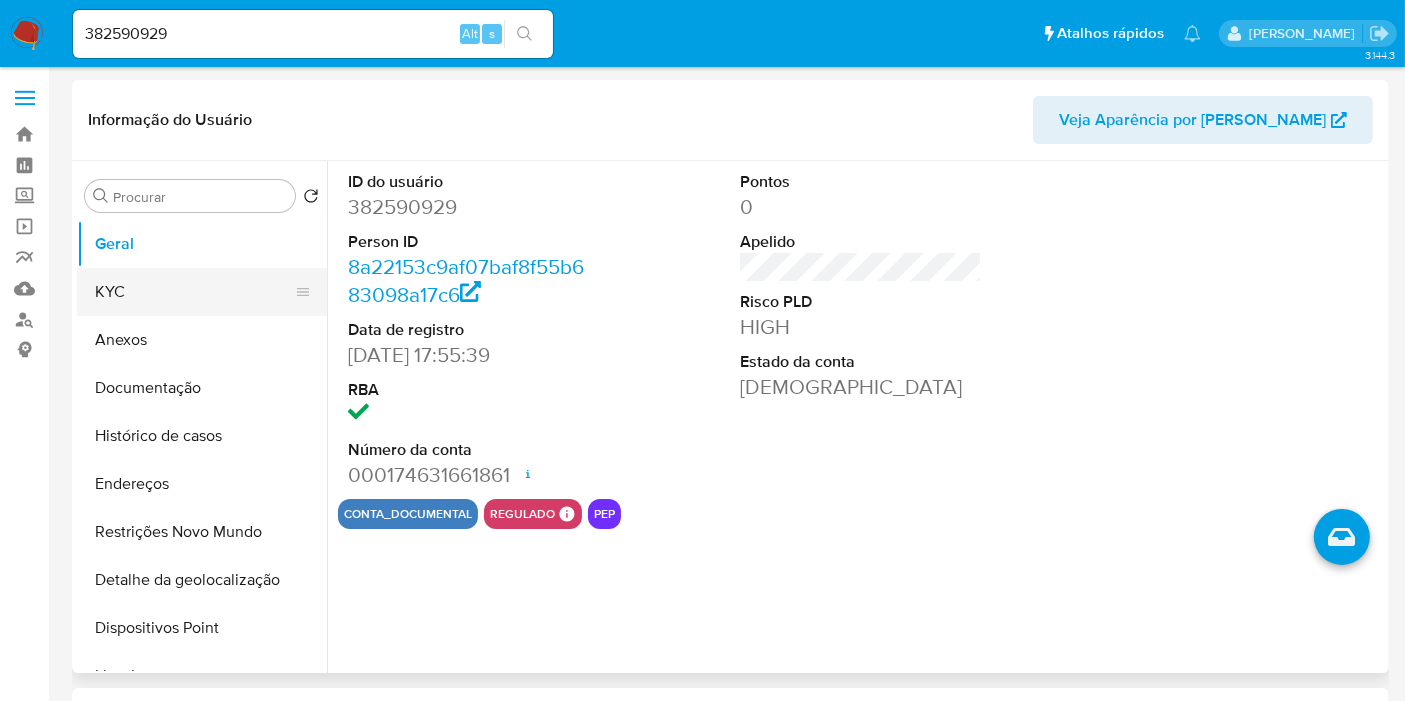 click on "KYC" at bounding box center [194, 292] 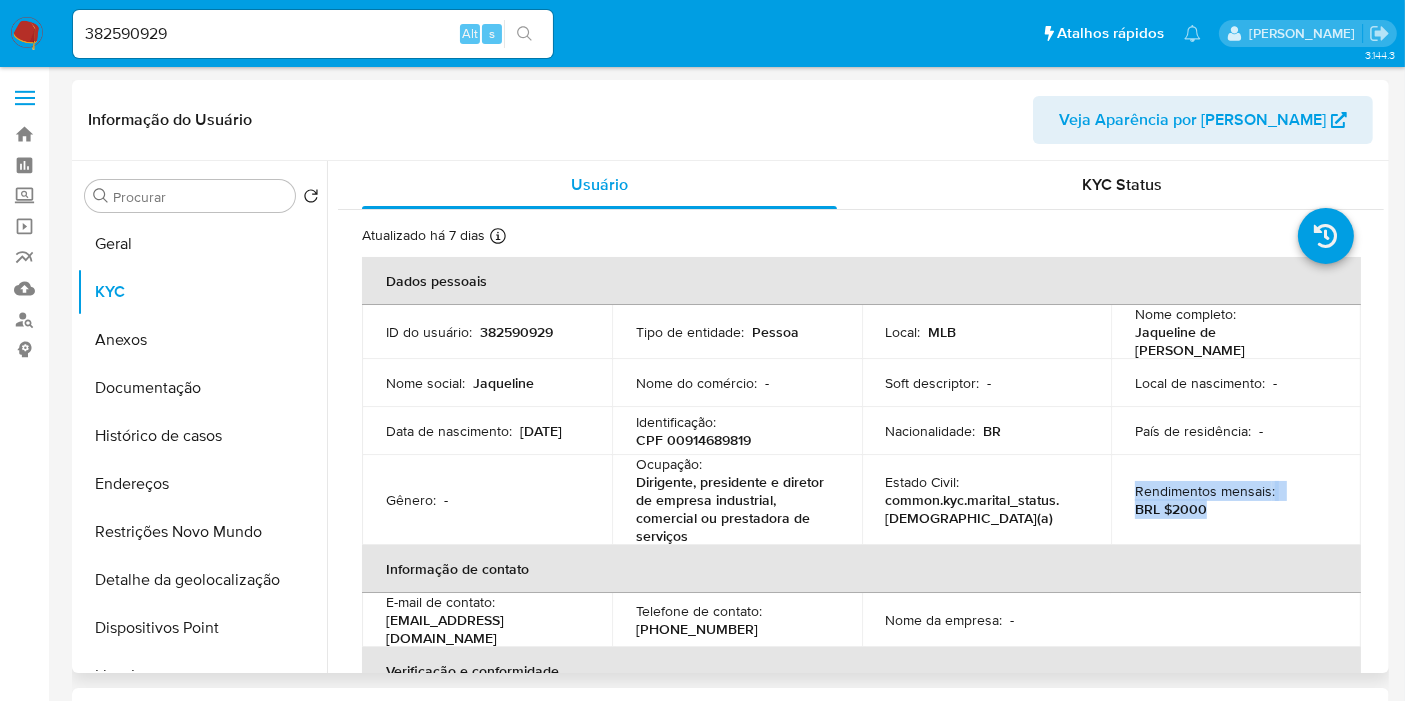 drag, startPoint x: 1206, startPoint y: 495, endPoint x: 1125, endPoint y: 487, distance: 81.394104 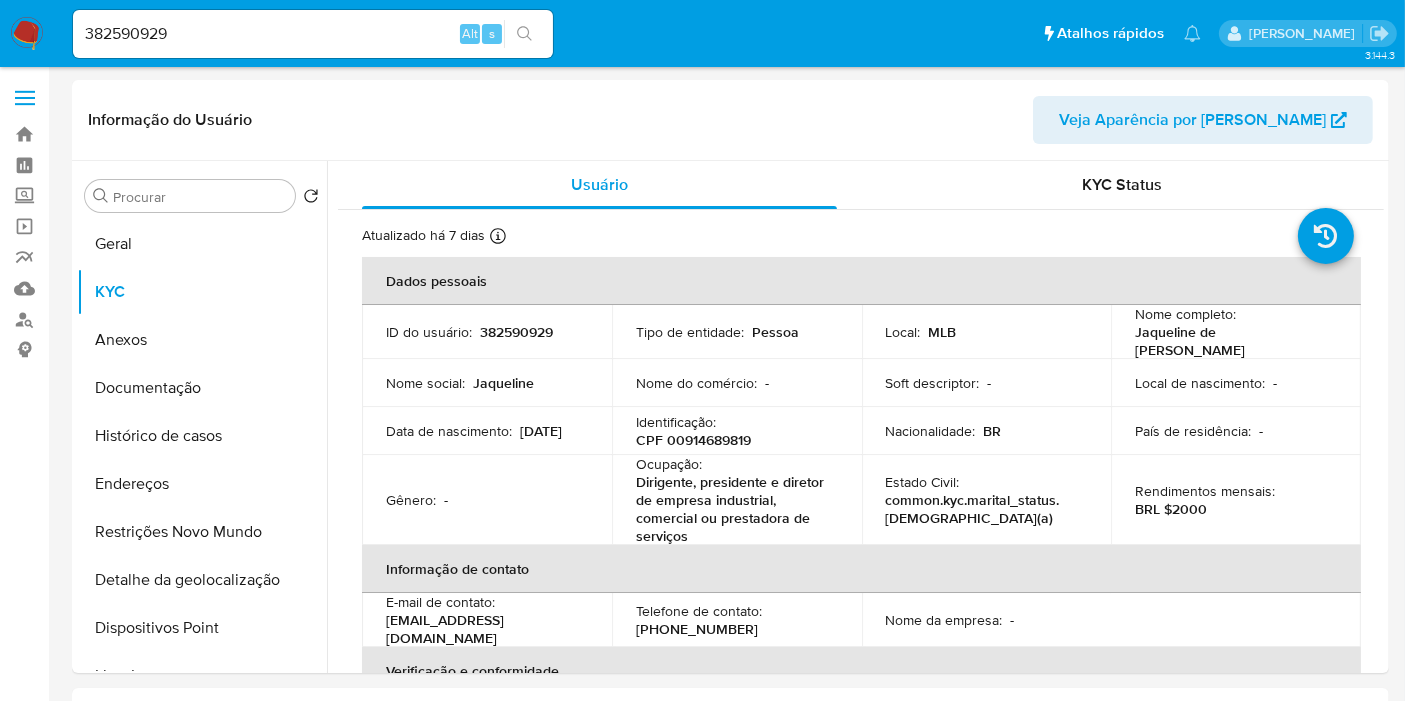 click on "Bandeja Painel Screening Pesquisa em Listas Watchlist Ferramentas Operações em massa relatórios Mulan Localizador de pessoas Consolidado" at bounding box center [24, 1458] 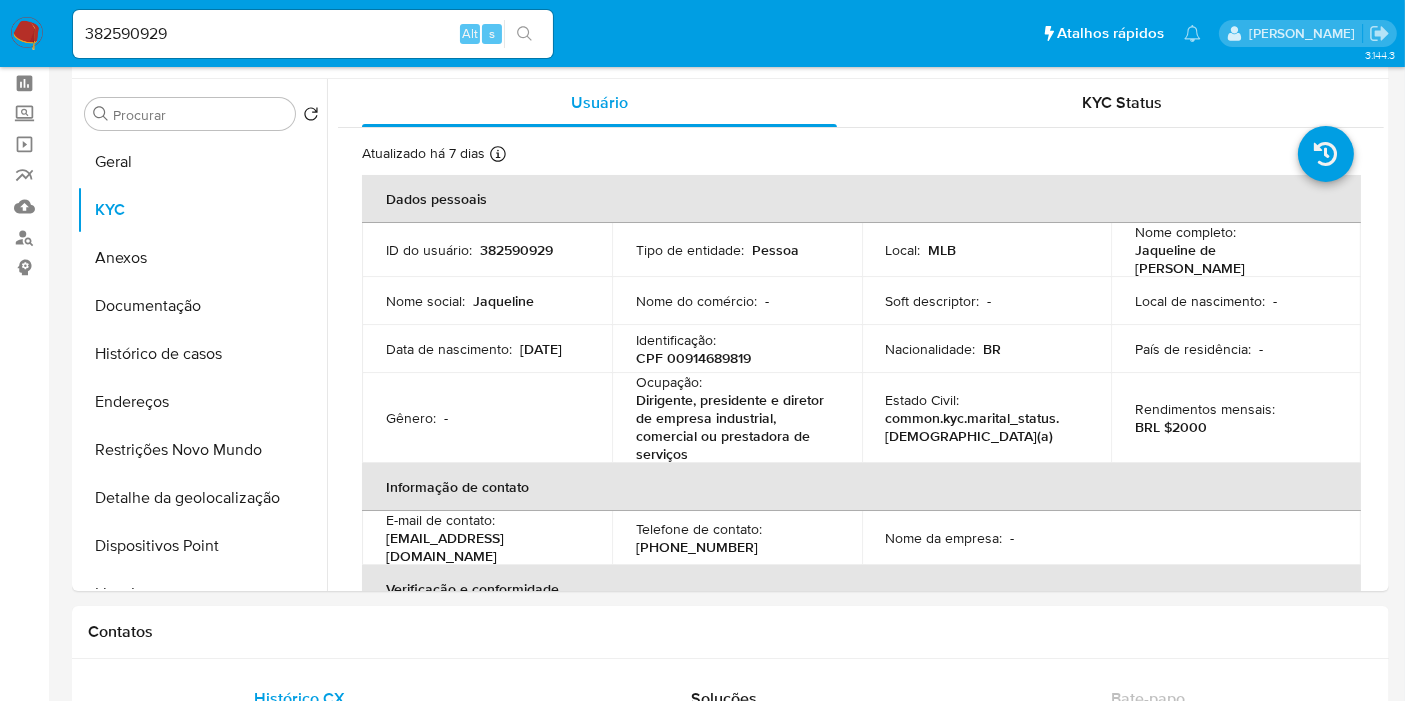 scroll, scrollTop: 0, scrollLeft: 0, axis: both 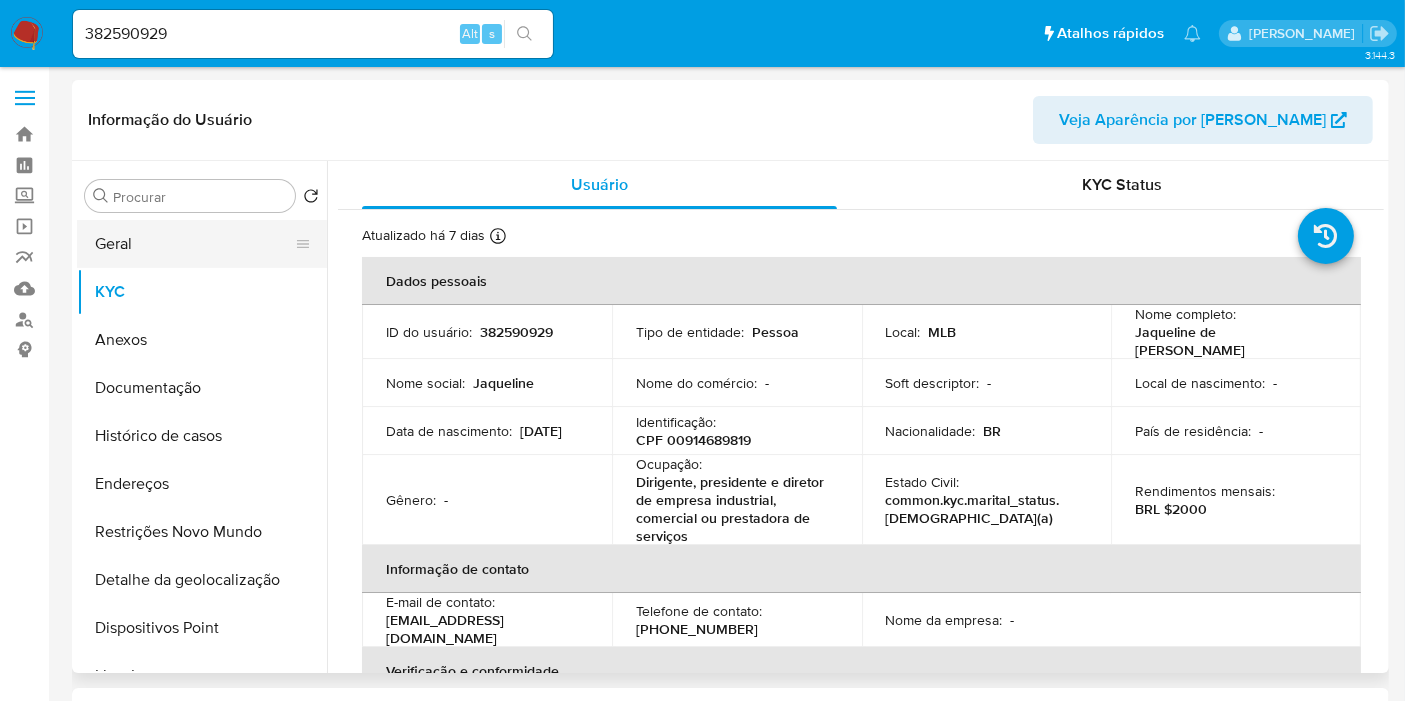click on "Geral" at bounding box center [194, 244] 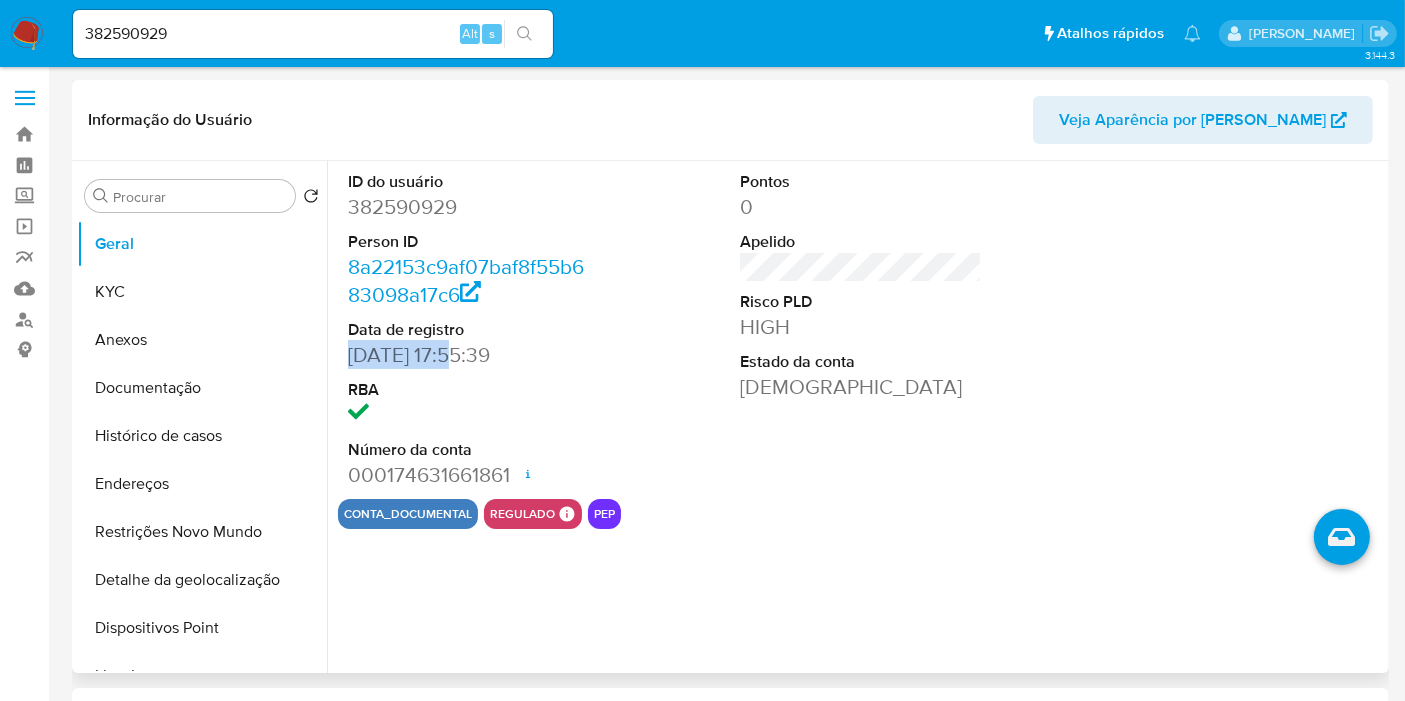 drag, startPoint x: 447, startPoint y: 358, endPoint x: 342, endPoint y: 354, distance: 105.076164 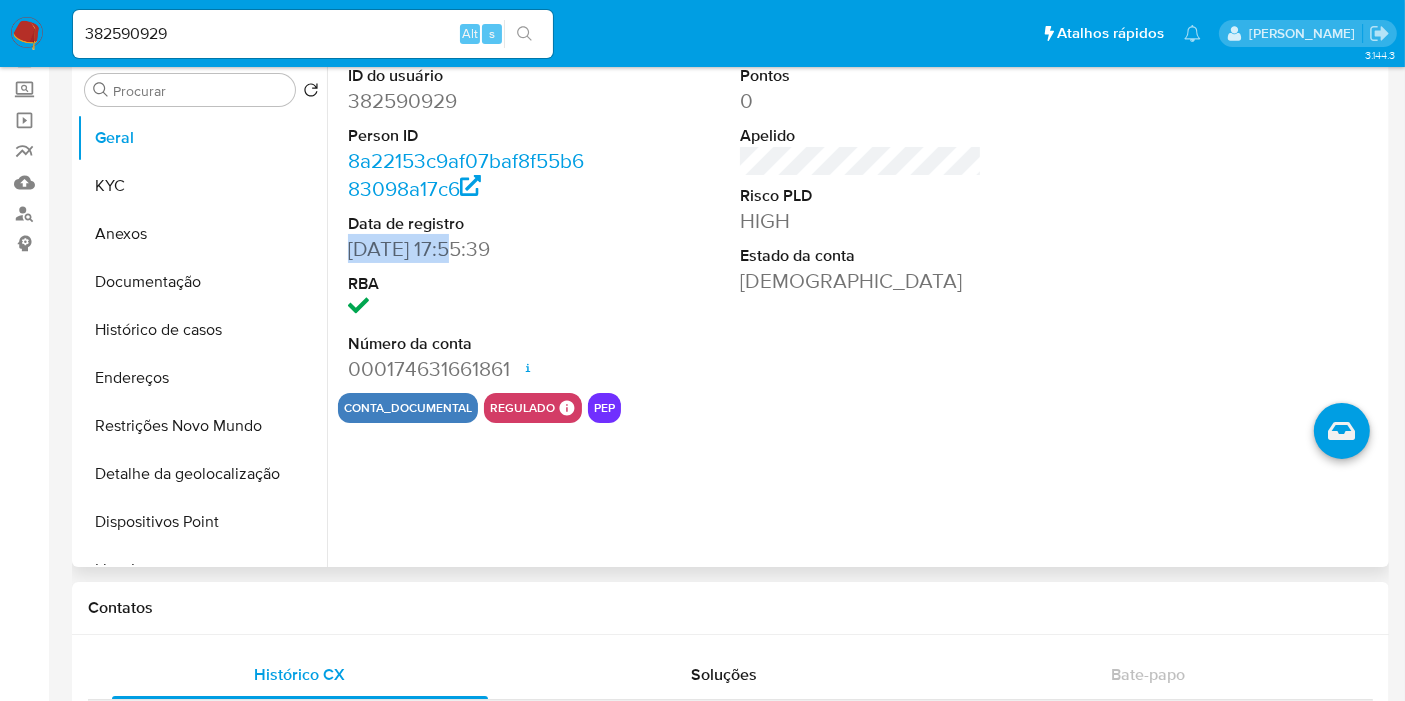 scroll, scrollTop: 103, scrollLeft: 0, axis: vertical 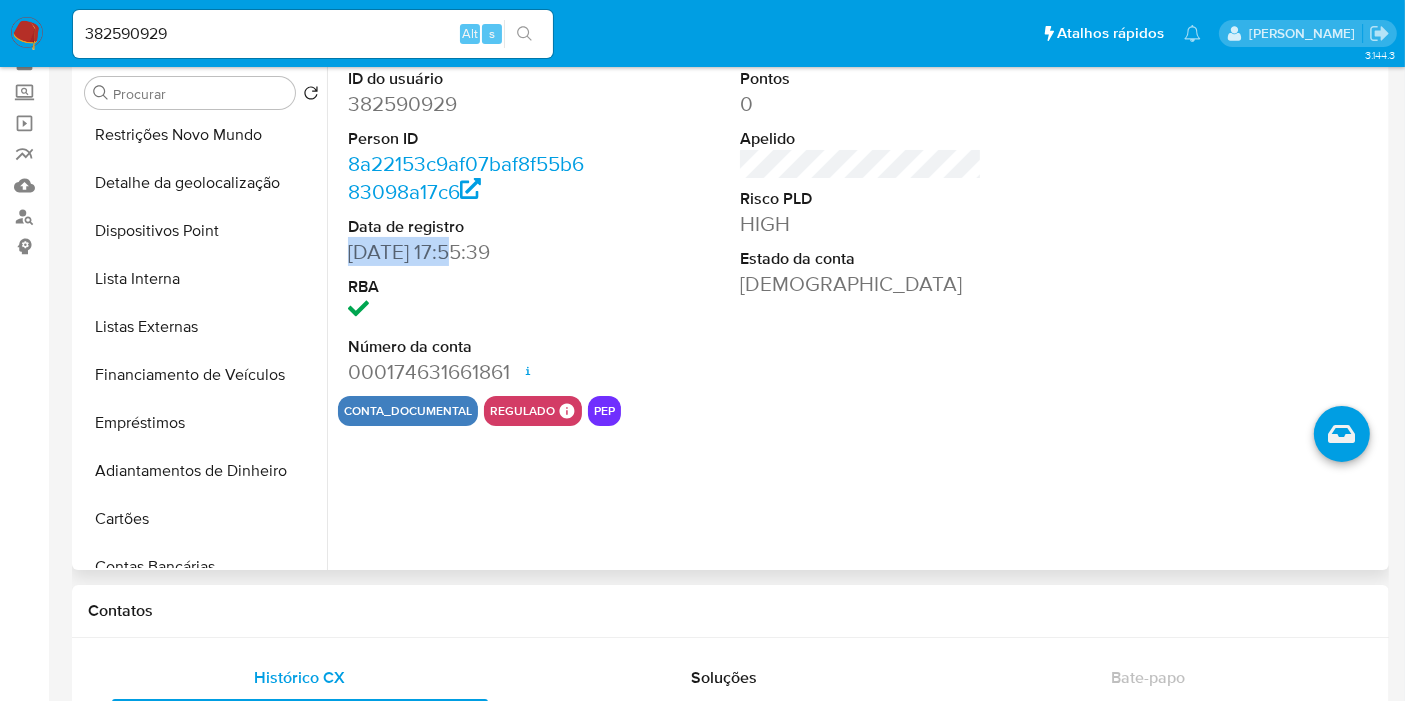 click on "Listas Externas" at bounding box center [202, 327] 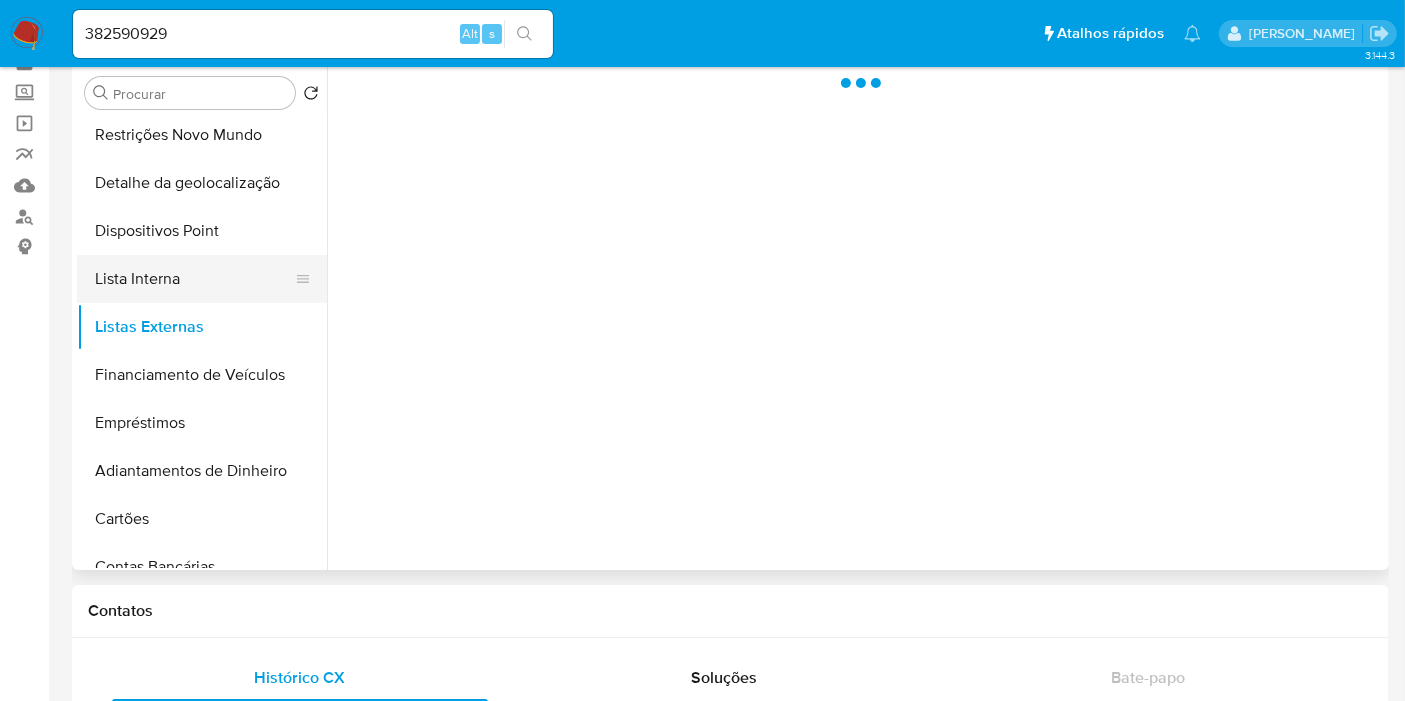 click on "Lista Interna" at bounding box center [194, 279] 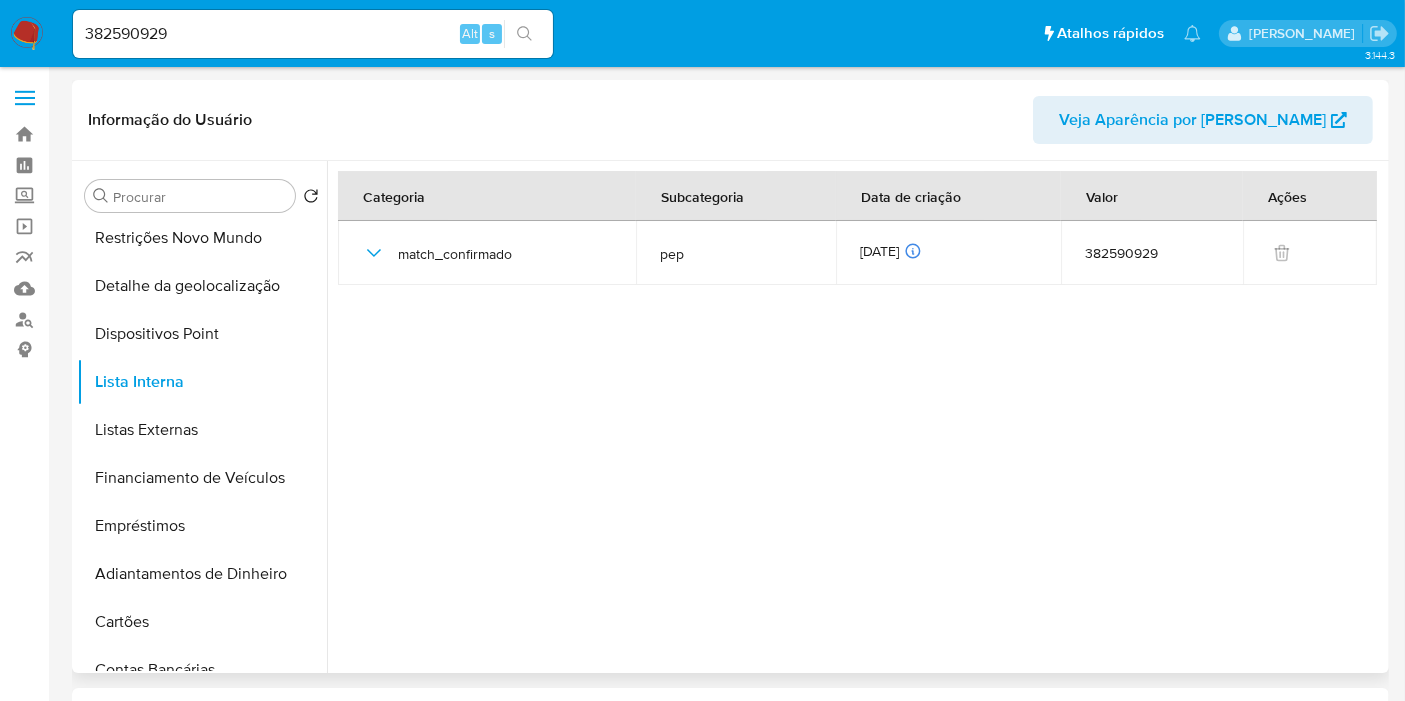 scroll, scrollTop: 1, scrollLeft: 0, axis: vertical 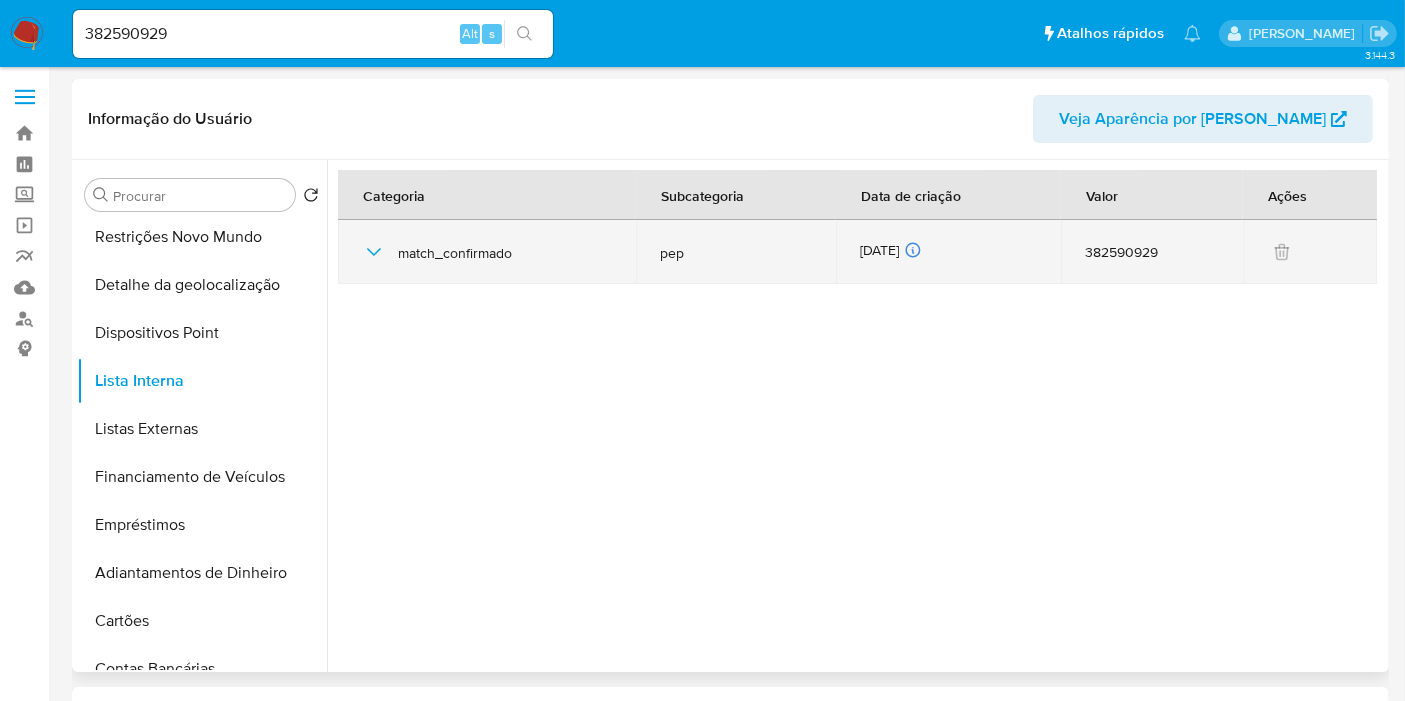 drag, startPoint x: 929, startPoint y: 249, endPoint x: 852, endPoint y: 245, distance: 77.10383 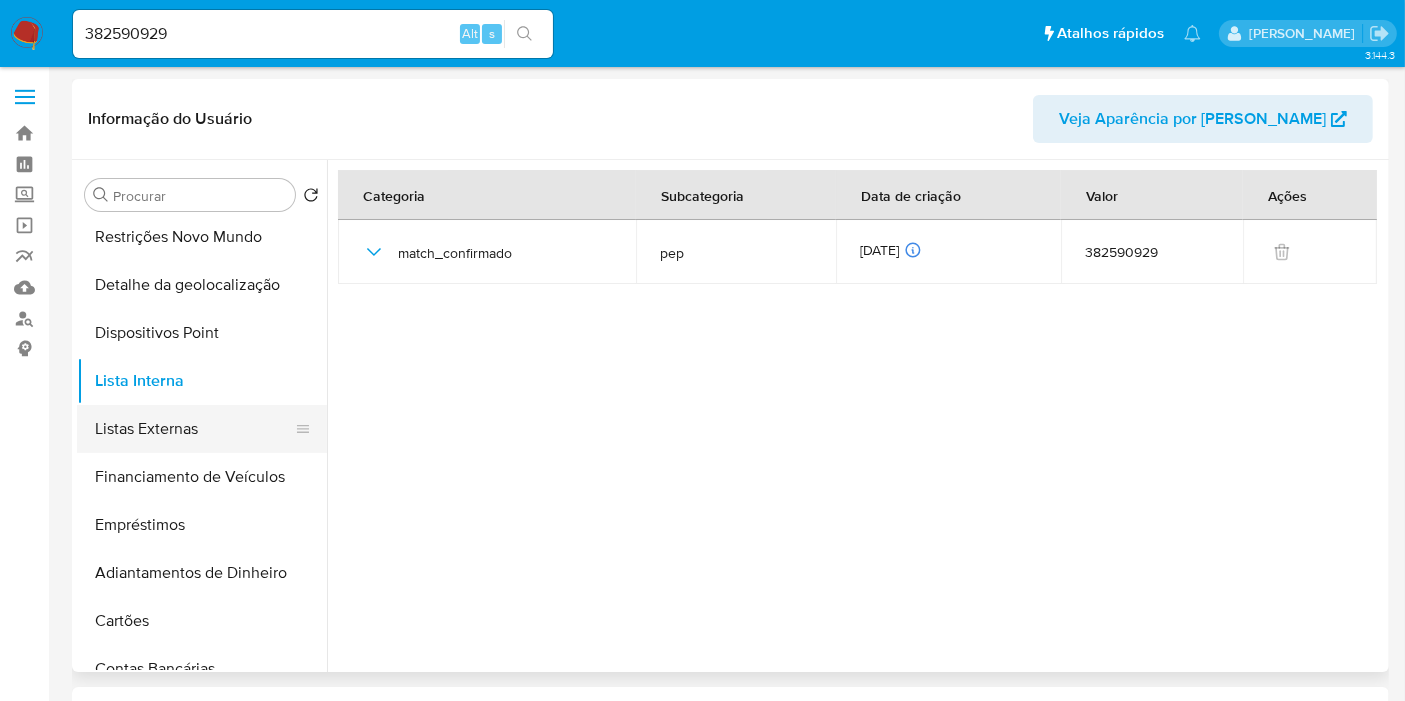 scroll, scrollTop: 405, scrollLeft: 0, axis: vertical 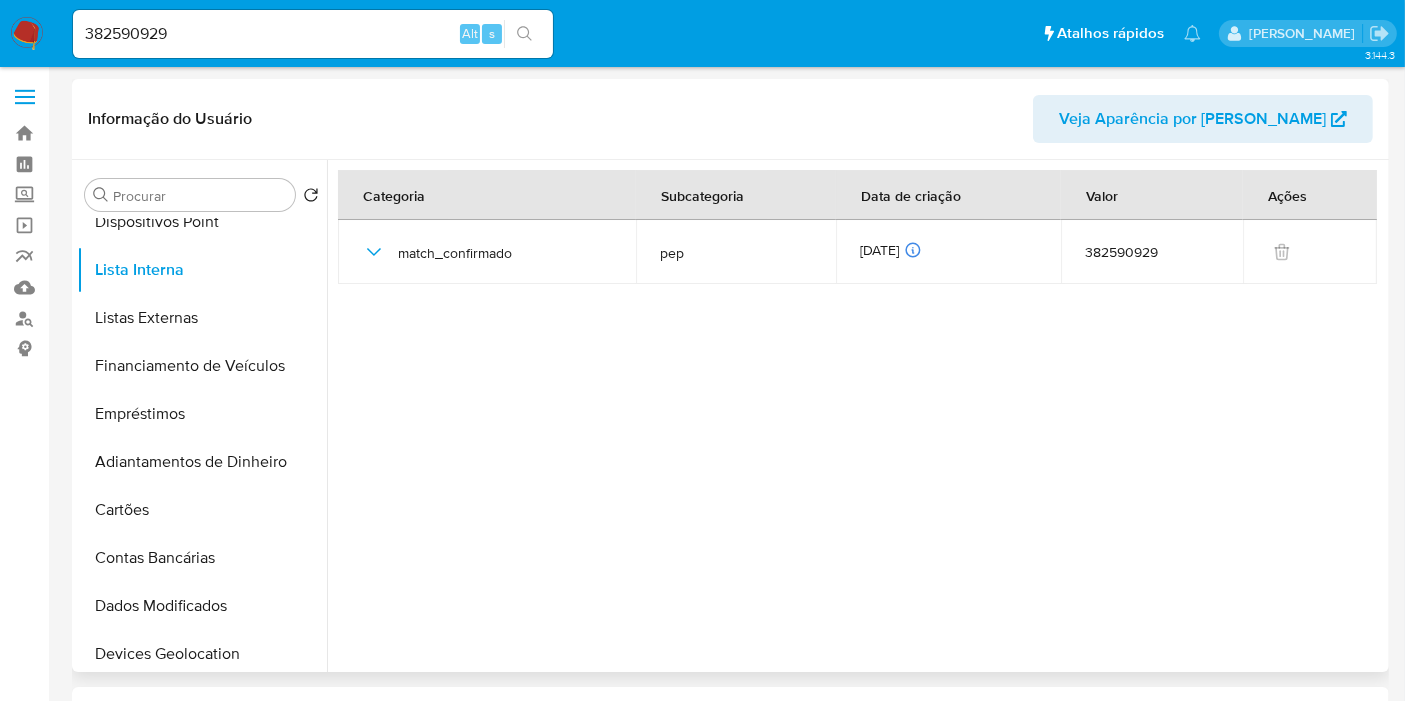 drag, startPoint x: 199, startPoint y: 312, endPoint x: 346, endPoint y: 352, distance: 152.345 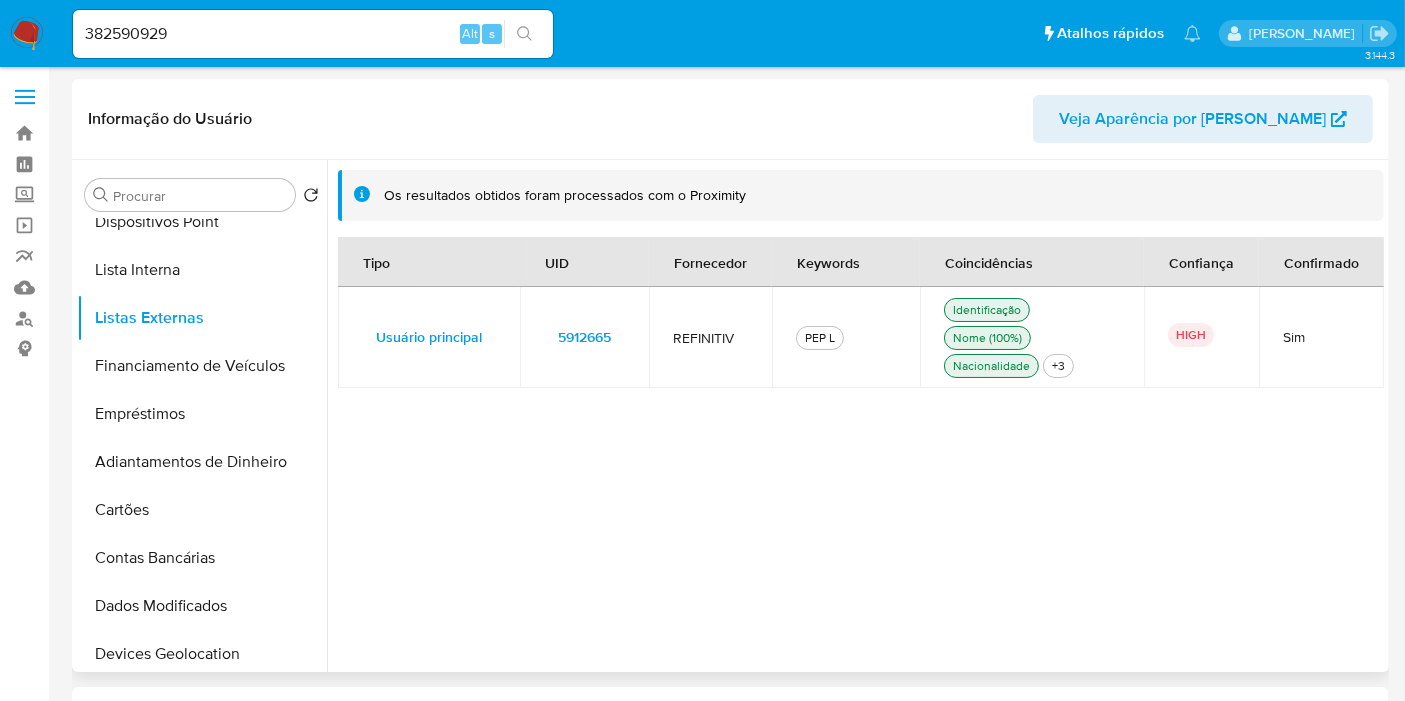 click on "Tipo UID Fornecedor Keywords Coincidências Confiança Confirmado Usuário principal Detalhadas   Nome Jaqueline de Pascali Identificação CPF 00914689819 Nacionalidade BR Data de nascimento 10/05/1961 ID do usuário 382590929 Site MLB É PEP Sim 5912665 REFINITIV PEP L Identificação Nome (100%) Nacionalidade +3   Sem lugar de nascimento de Meli Sem data de nascimento do fornecedor Sem lugar de nascimento do provedor HIGH Sim" at bounding box center [861, 448] 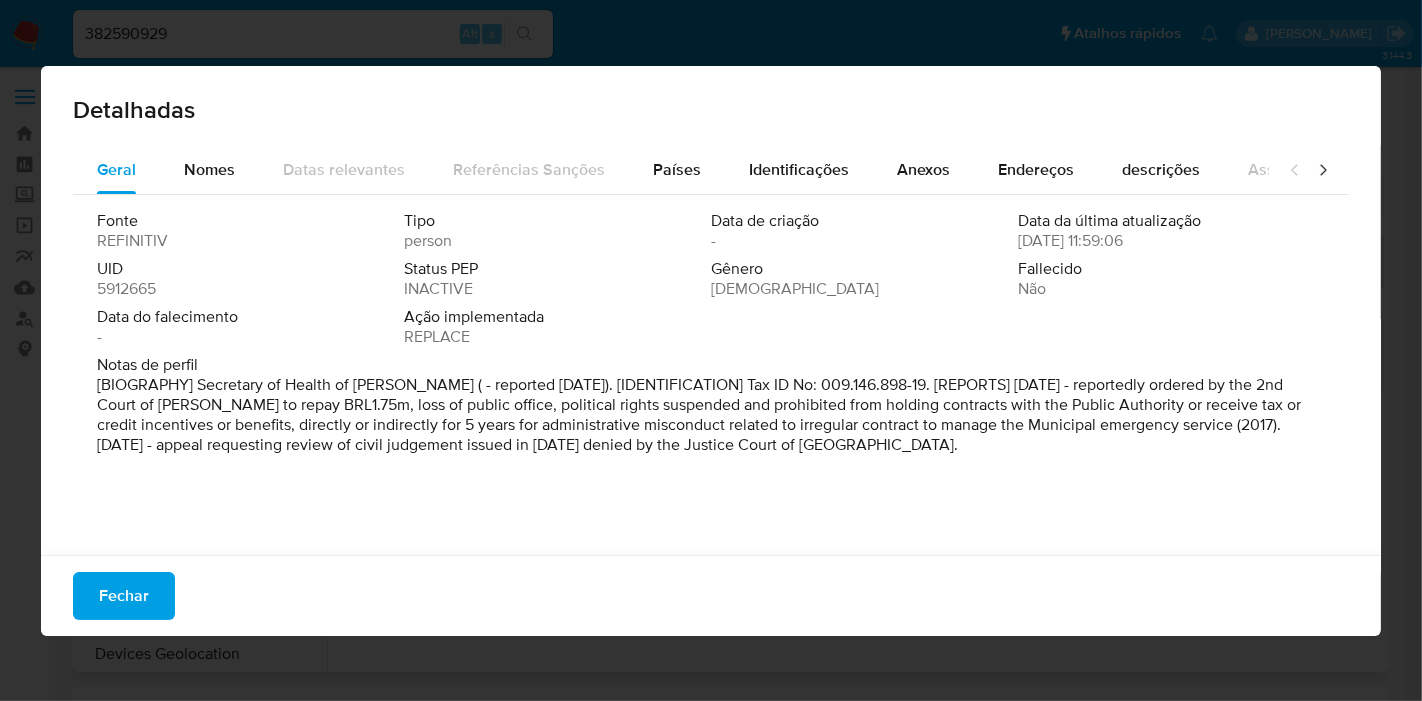click on "5912665" at bounding box center [126, 289] 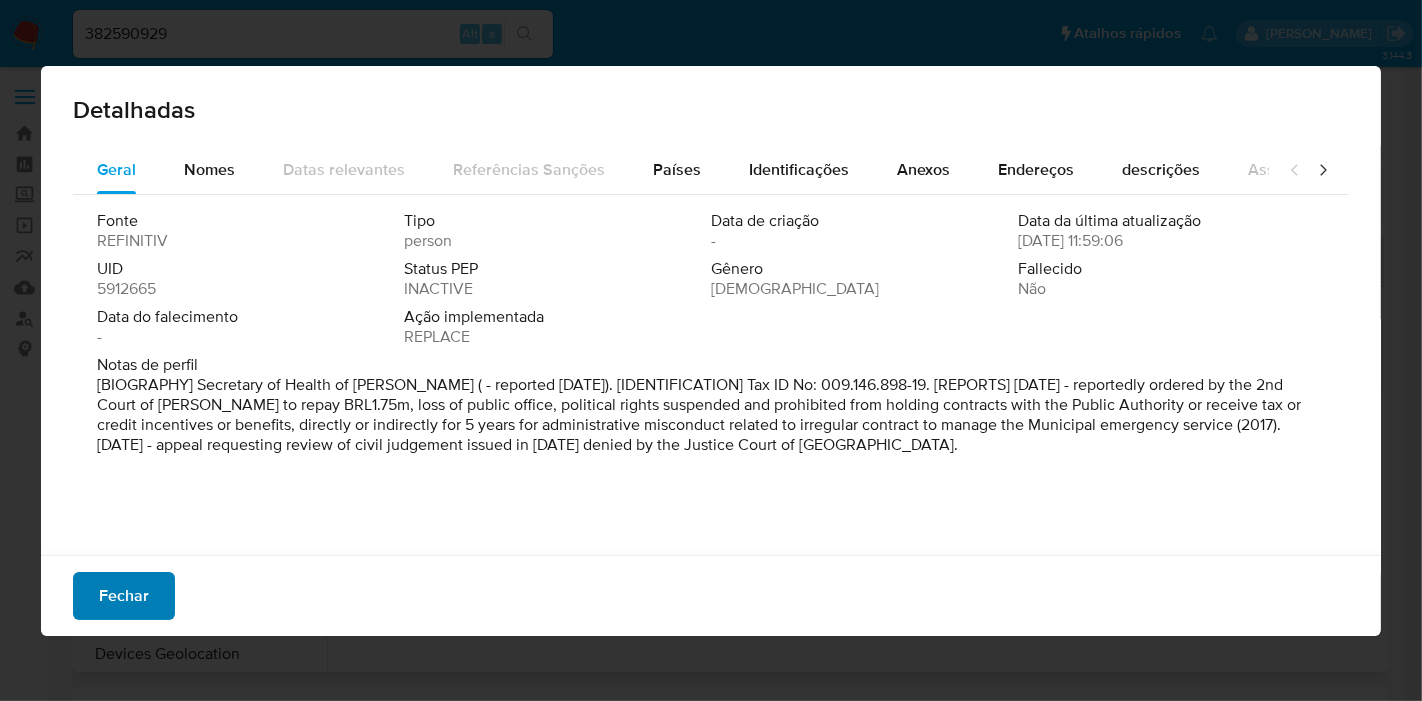 click on "Fechar" at bounding box center (124, 596) 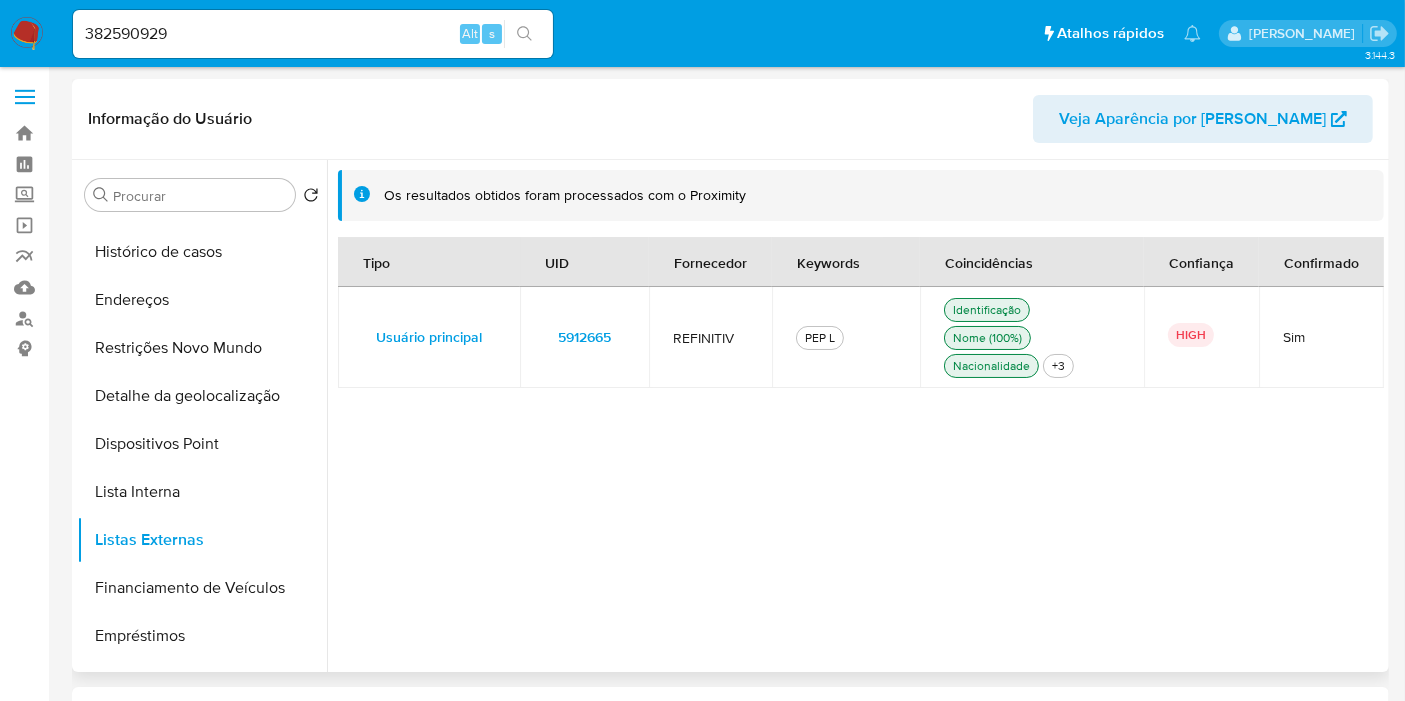 scroll, scrollTop: 0, scrollLeft: 0, axis: both 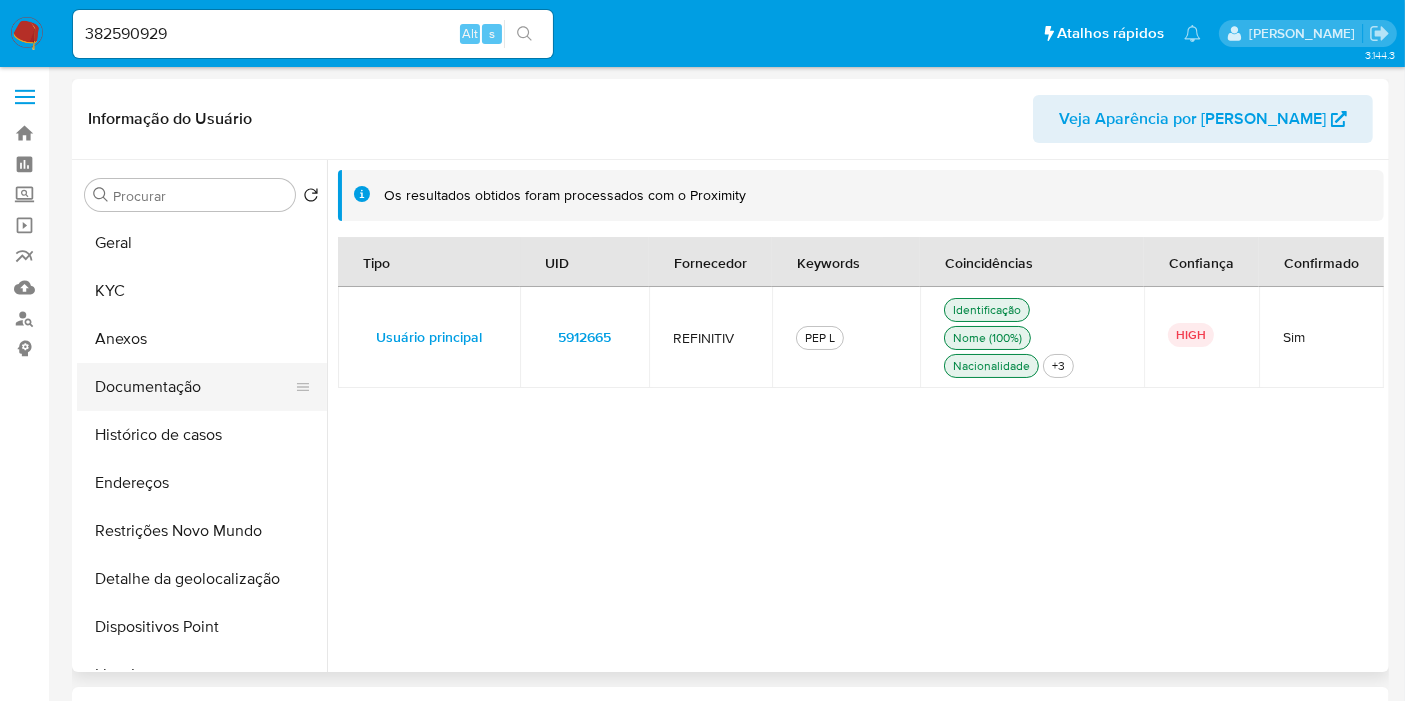 click on "Documentação" at bounding box center [194, 387] 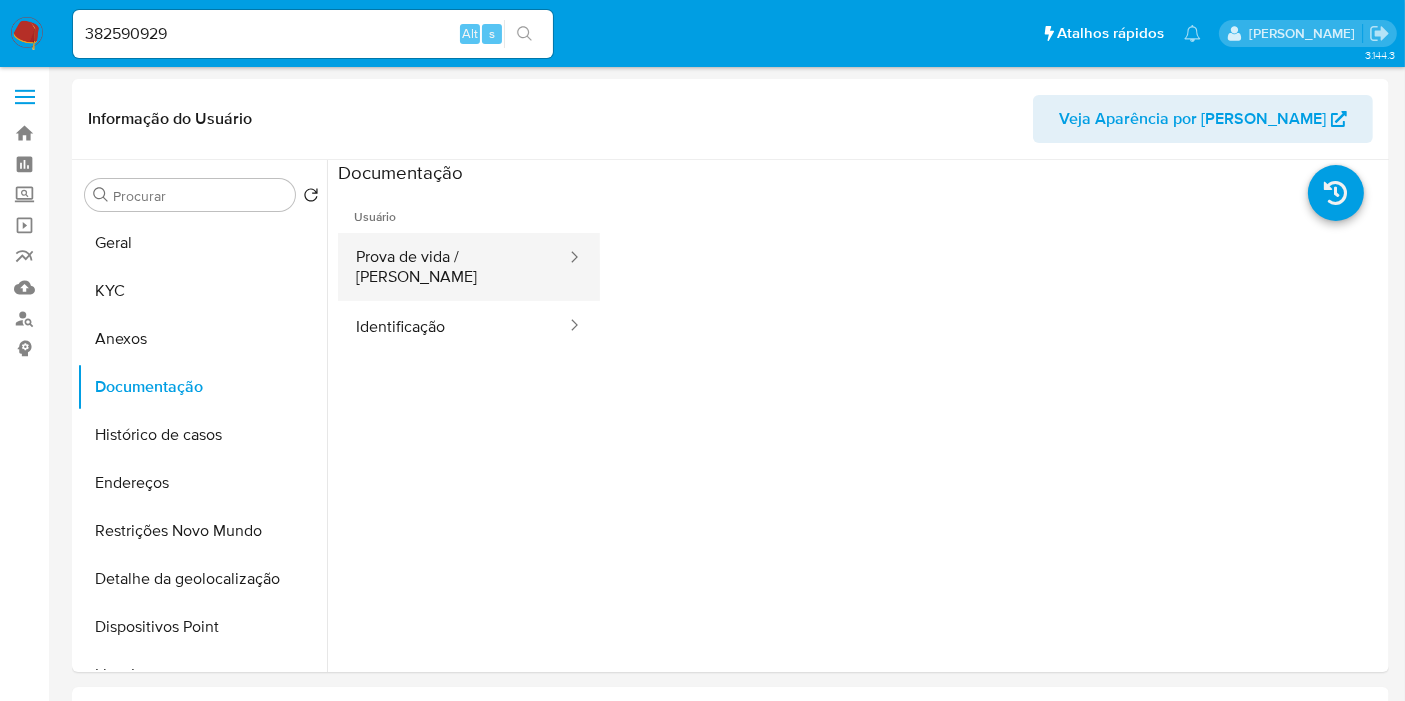 click on "Prova de vida / Selfie" at bounding box center [453, 267] 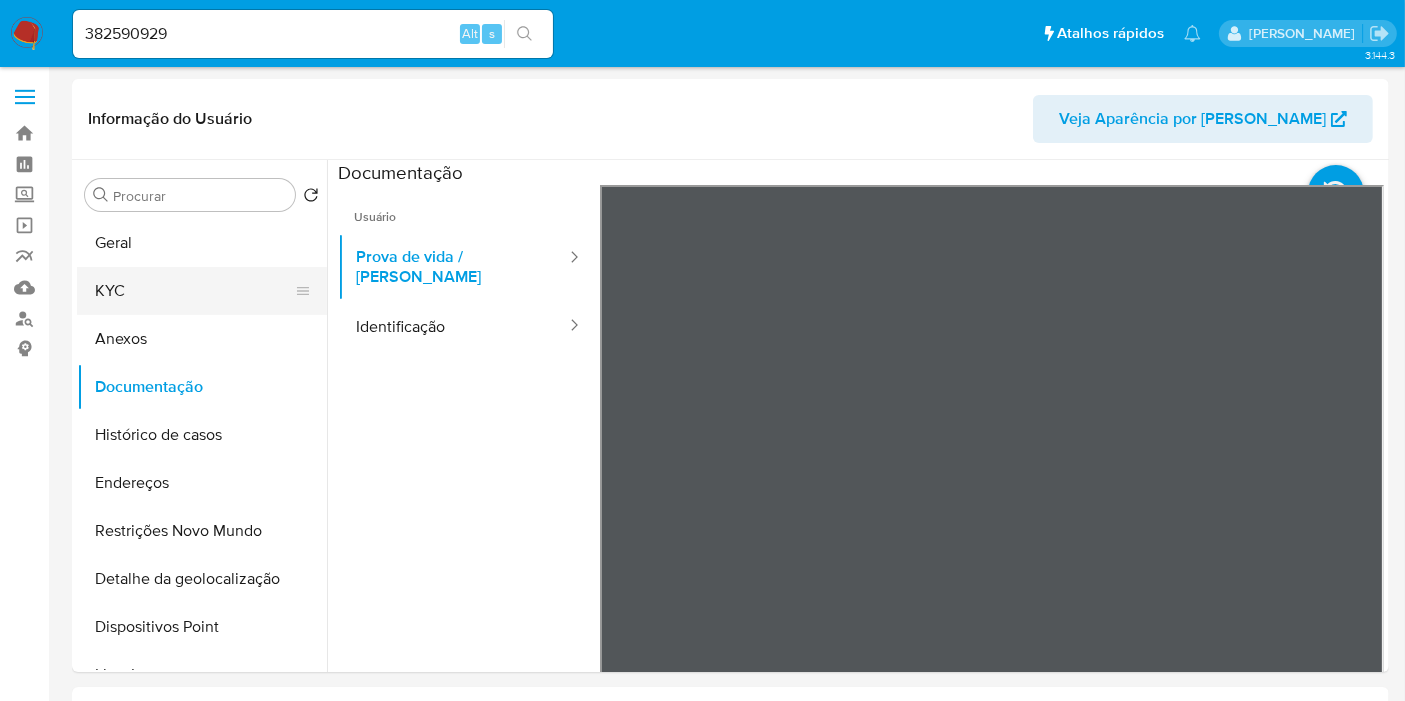 click on "KYC" at bounding box center (194, 291) 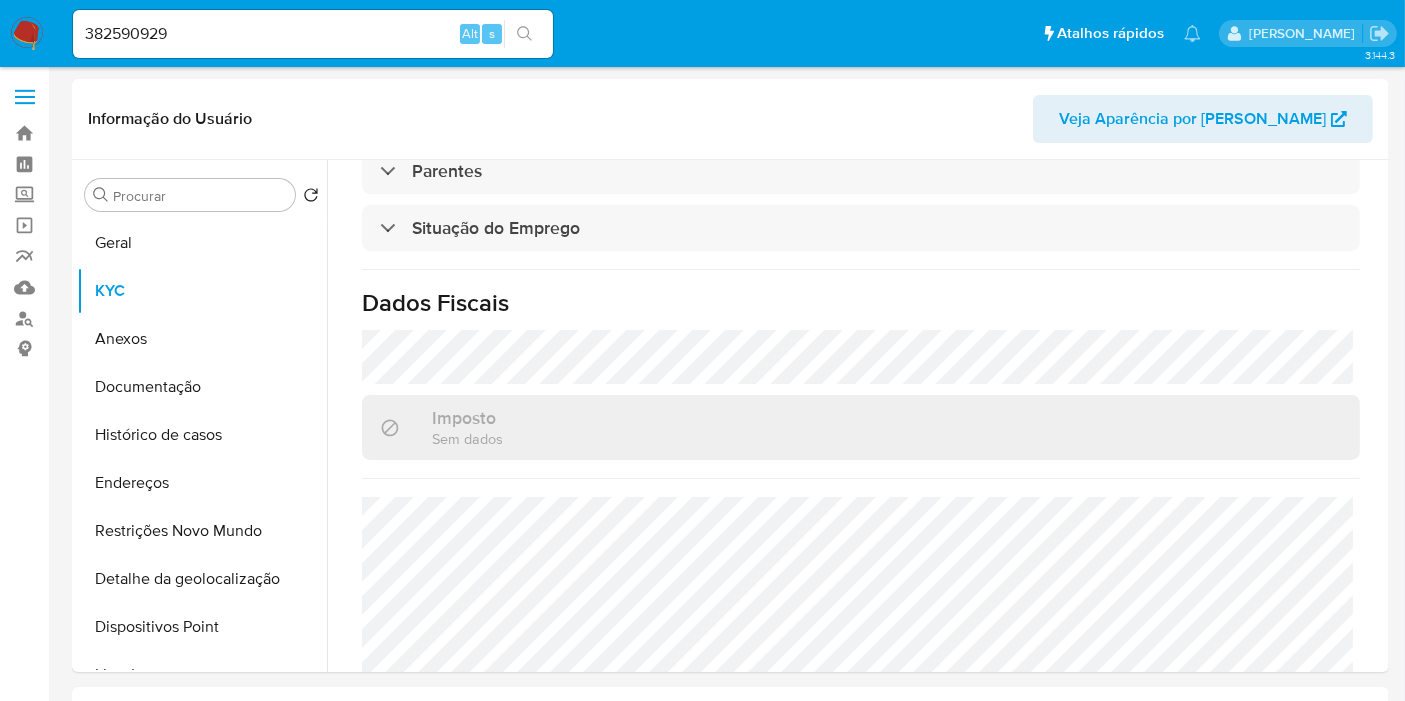 scroll, scrollTop: 950, scrollLeft: 0, axis: vertical 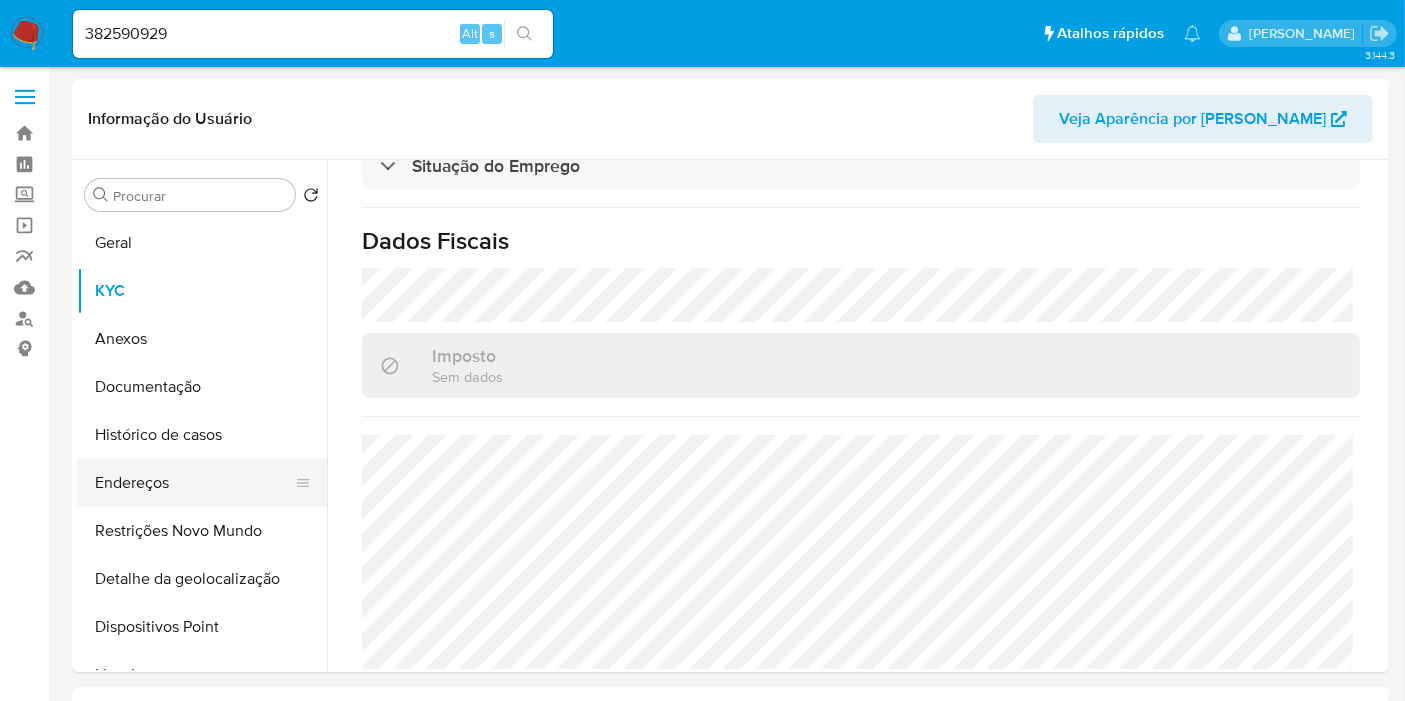click on "Endereços" at bounding box center (194, 483) 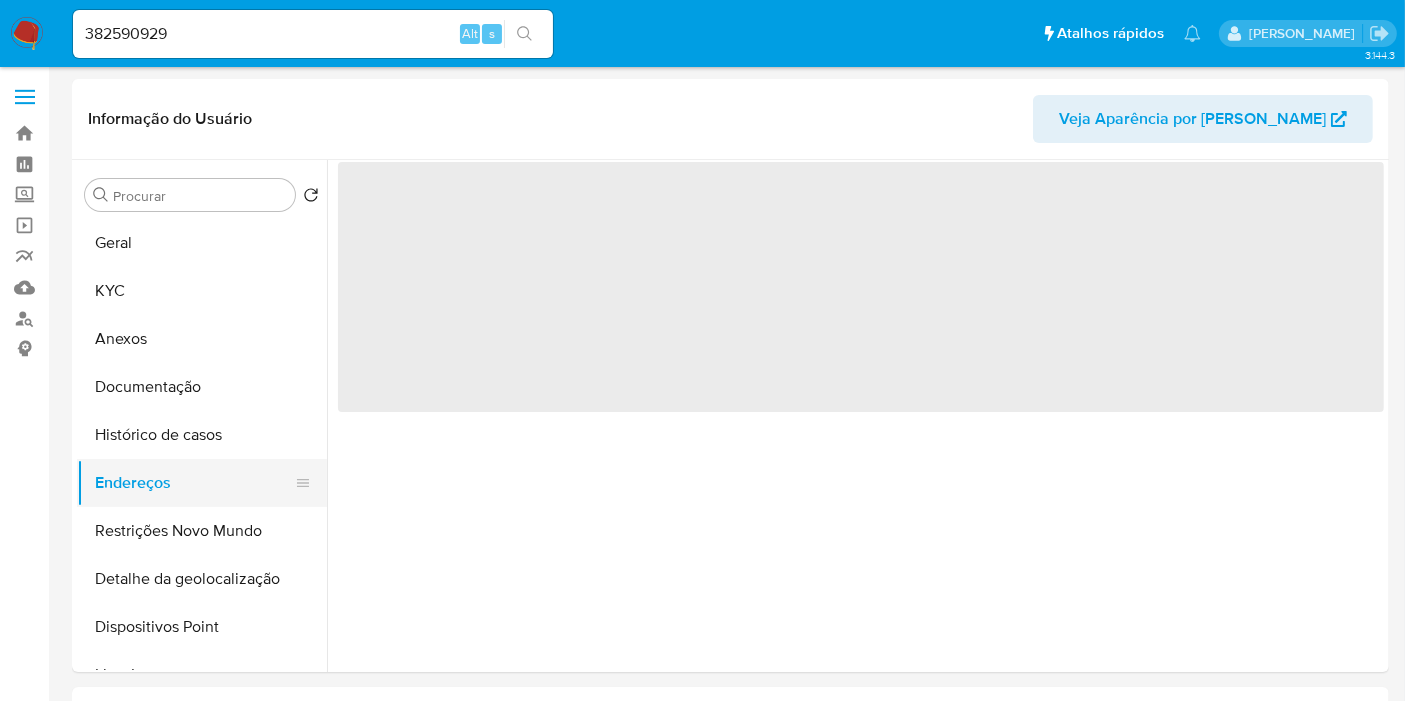 scroll, scrollTop: 0, scrollLeft: 0, axis: both 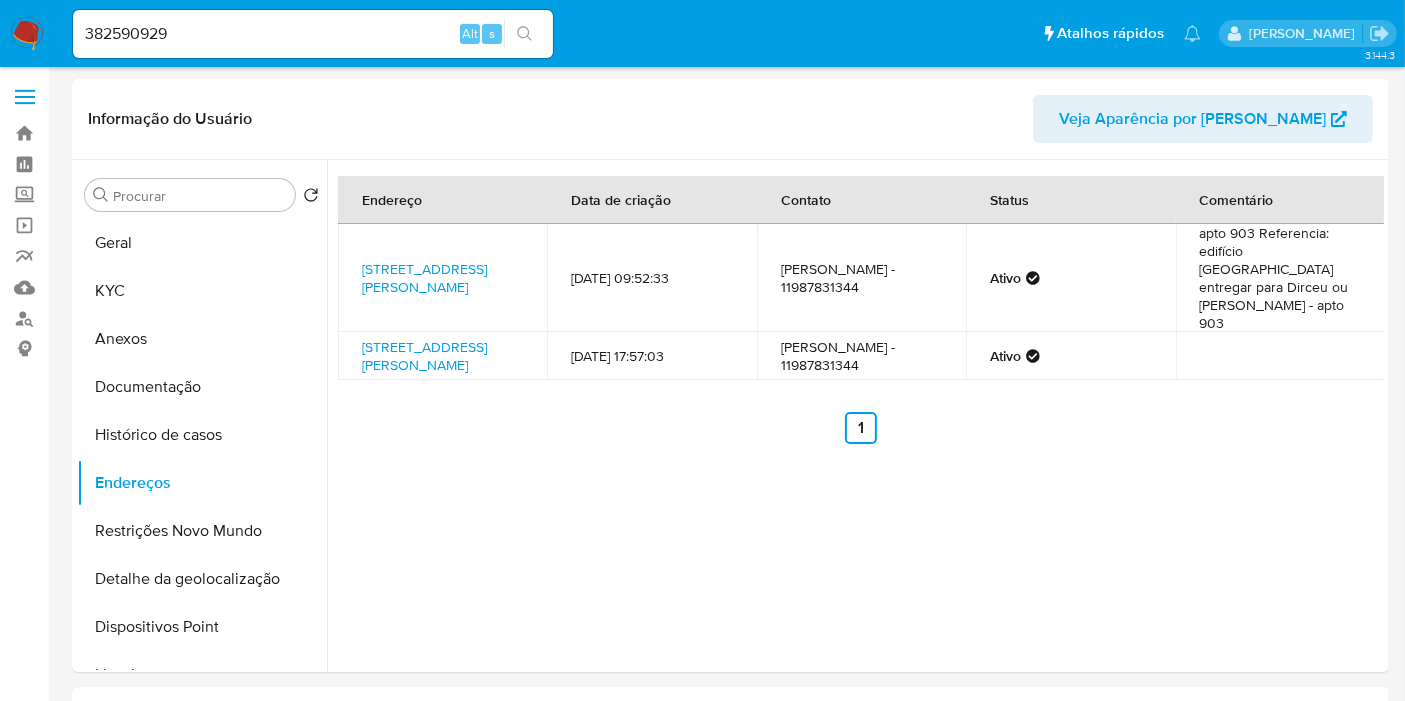 click on "Endereço Data de criação Contato Status Comentário Rua Padre Manoel Da Cunha 131, Jaboatão Dos Guararapes, Pernambuco, 54420006, Brasil 131 19/01/2022 09:52:33 Jaqueline De Pascali - 11987831344 Ativo apto 903 Referencia: edifício piazza di navona
entregar para Dirceu ou Giselly - apto 903 Rua Antonio Bernardo Coutinho 150, Osasco, São Paulo, 06013050, Brasil 150 01/12/2018 17:57:03 Jaqueline De Pascali - 11987831344 Ativo Anterior 1 Siguiente" at bounding box center [855, 416] 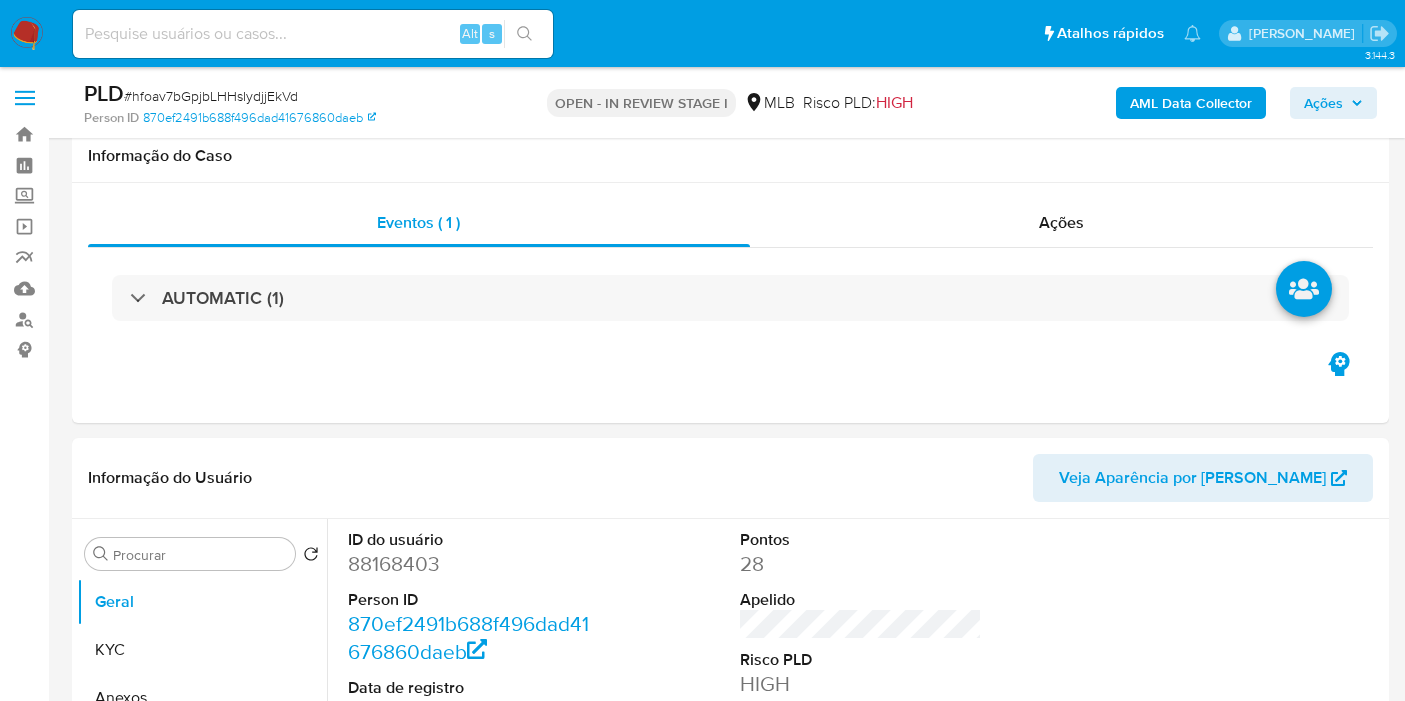 scroll, scrollTop: 1222, scrollLeft: 0, axis: vertical 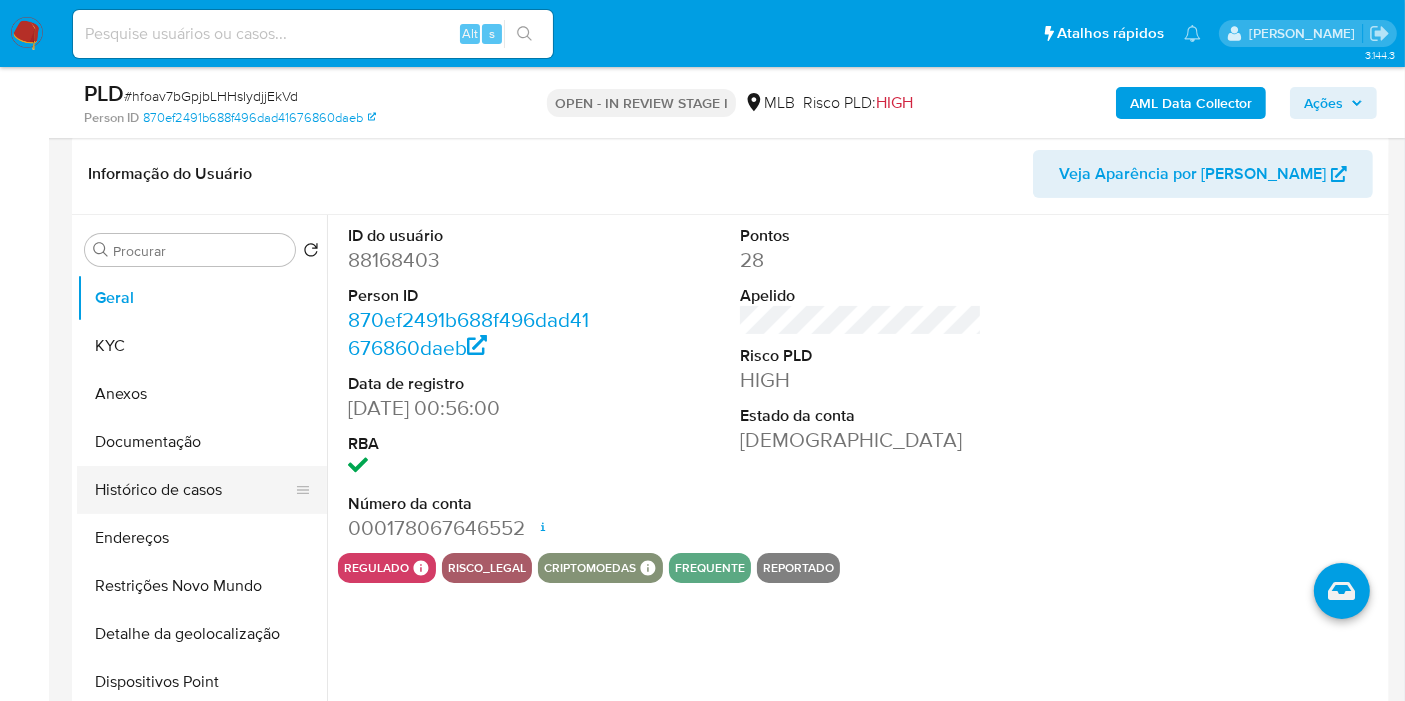 click on "Histórico de casos" at bounding box center (194, 490) 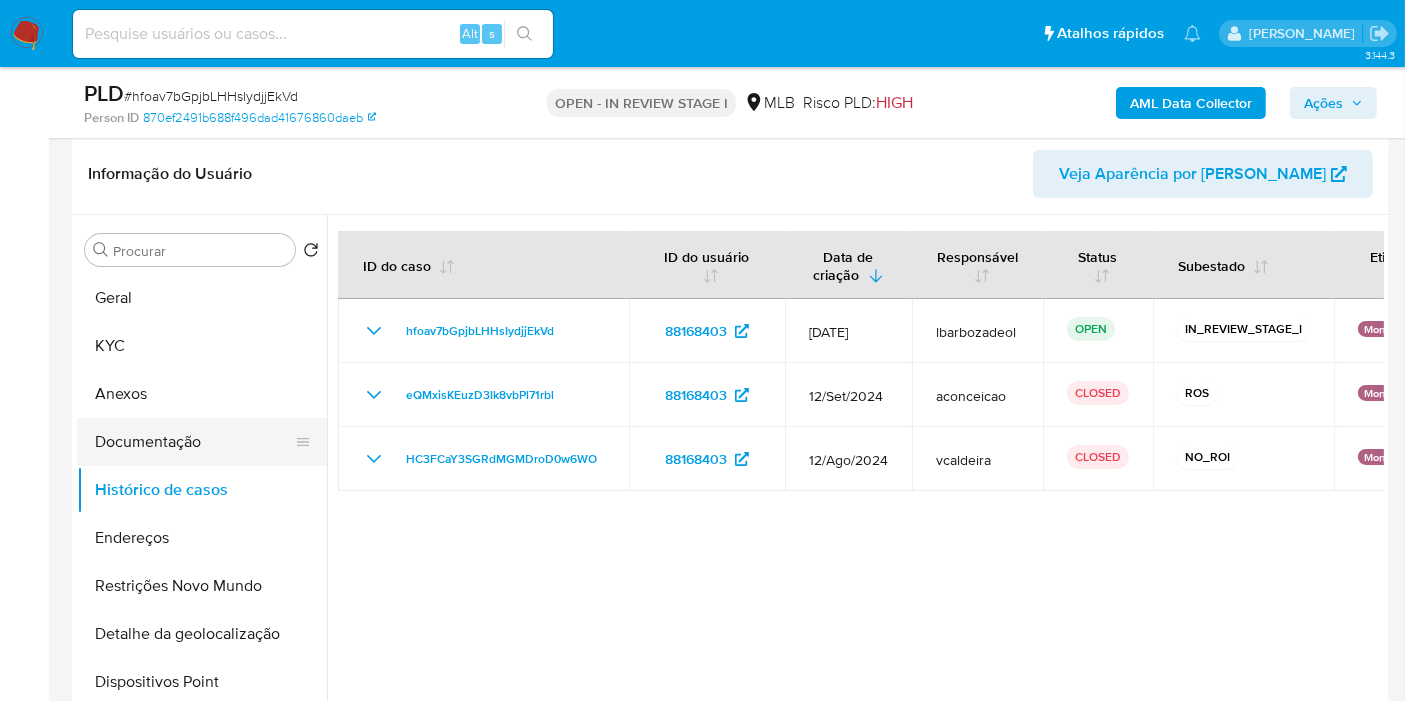 click on "Documentação" at bounding box center (194, 442) 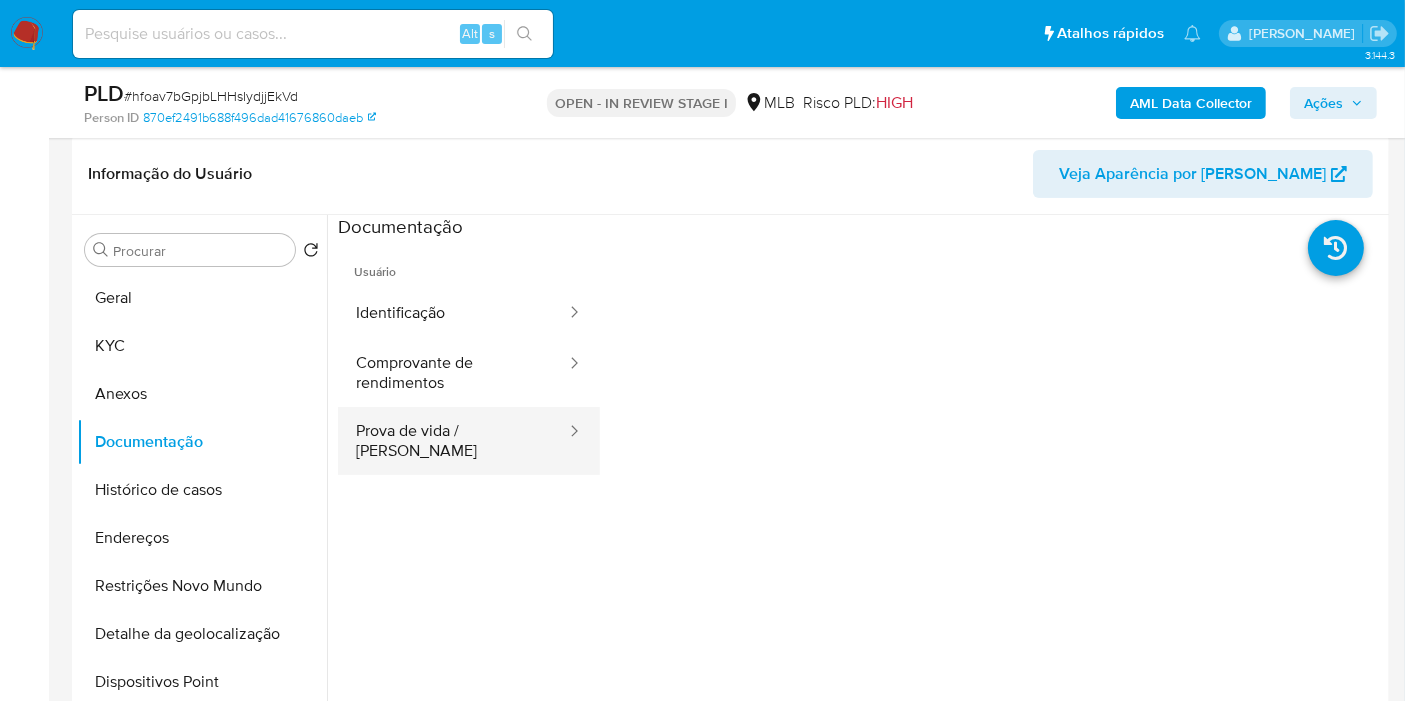 click on "Prova de vida / Selfie" at bounding box center [453, 441] 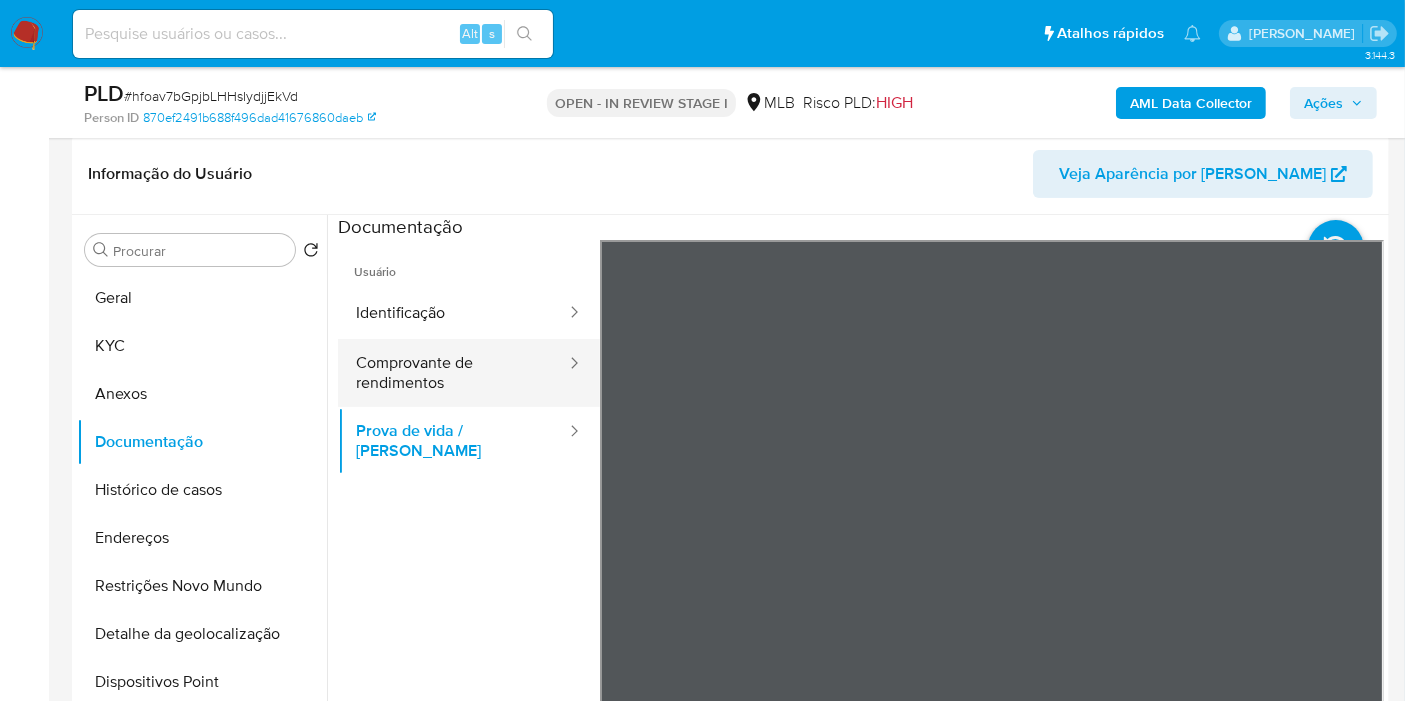 click on "Comprovante de rendimentos" at bounding box center (453, 373) 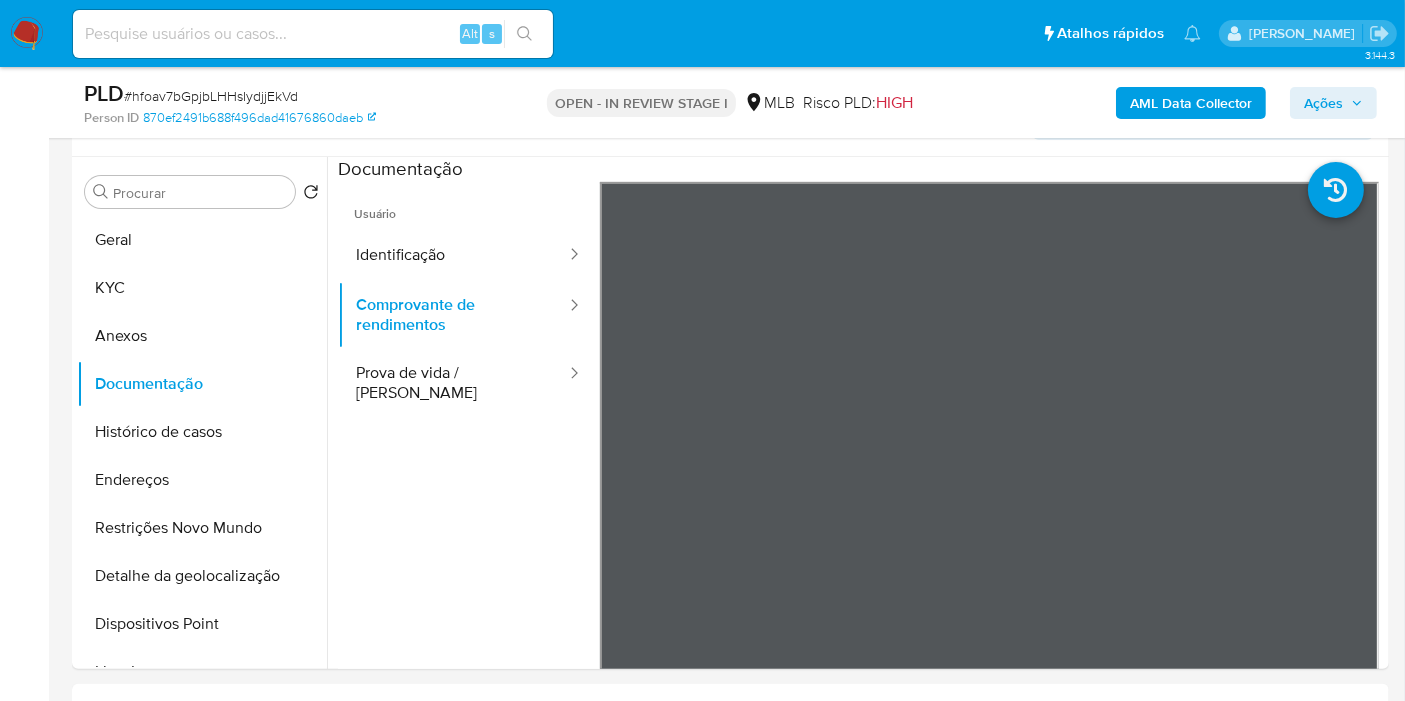 scroll, scrollTop: 366, scrollLeft: 0, axis: vertical 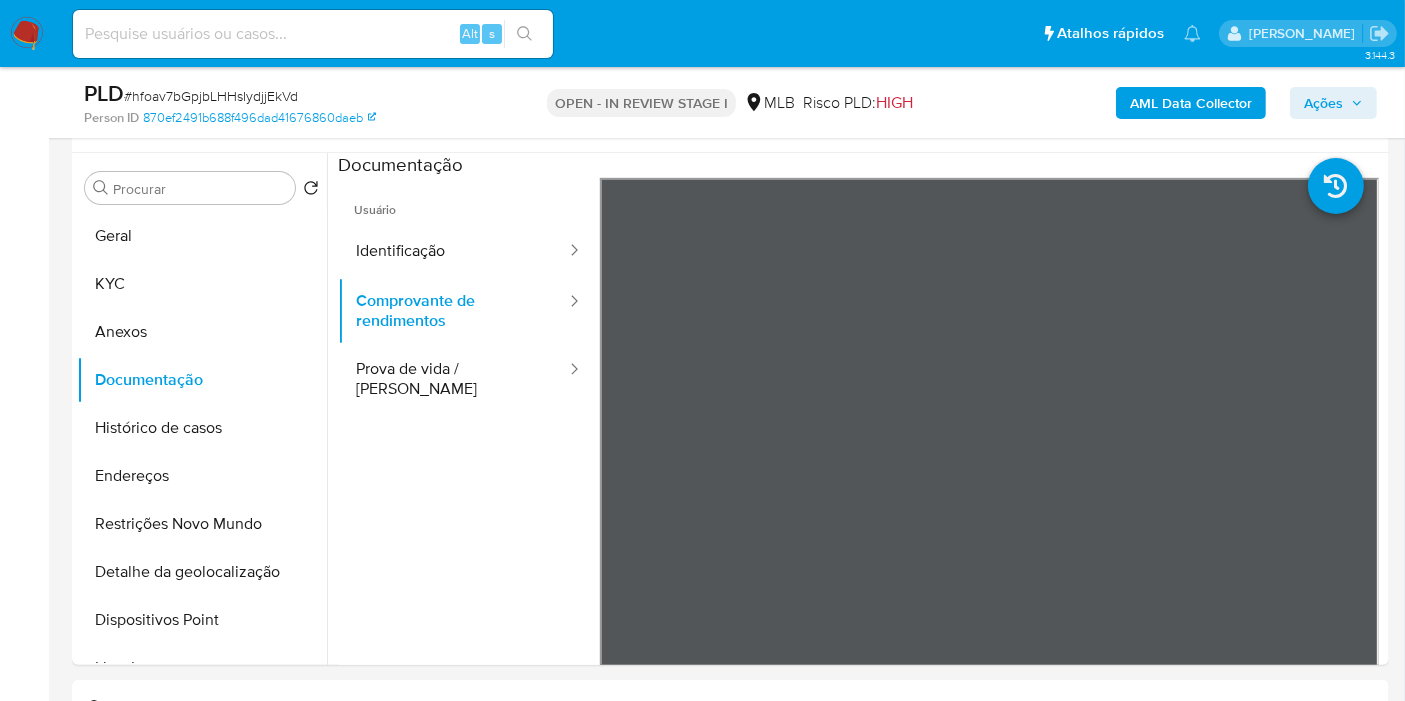 click on "Ações" at bounding box center [1323, 103] 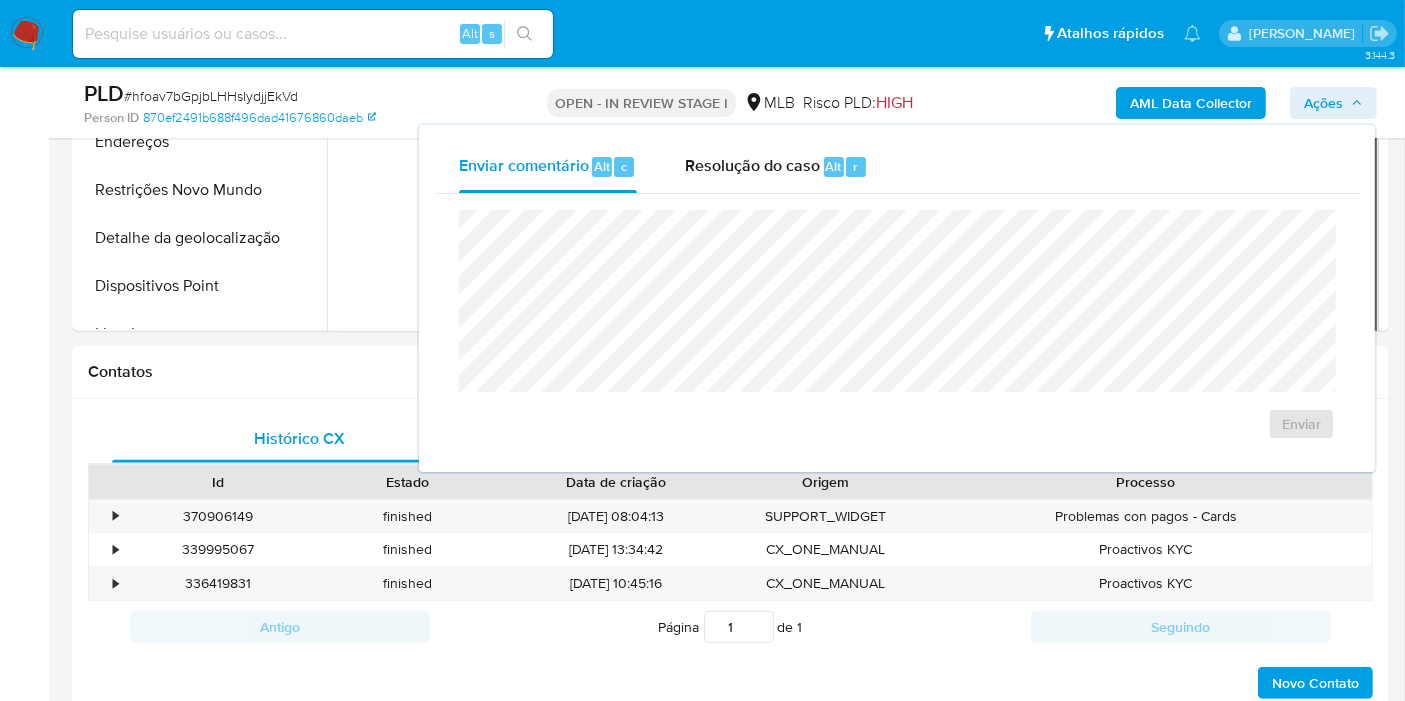 scroll, scrollTop: 1033, scrollLeft: 0, axis: vertical 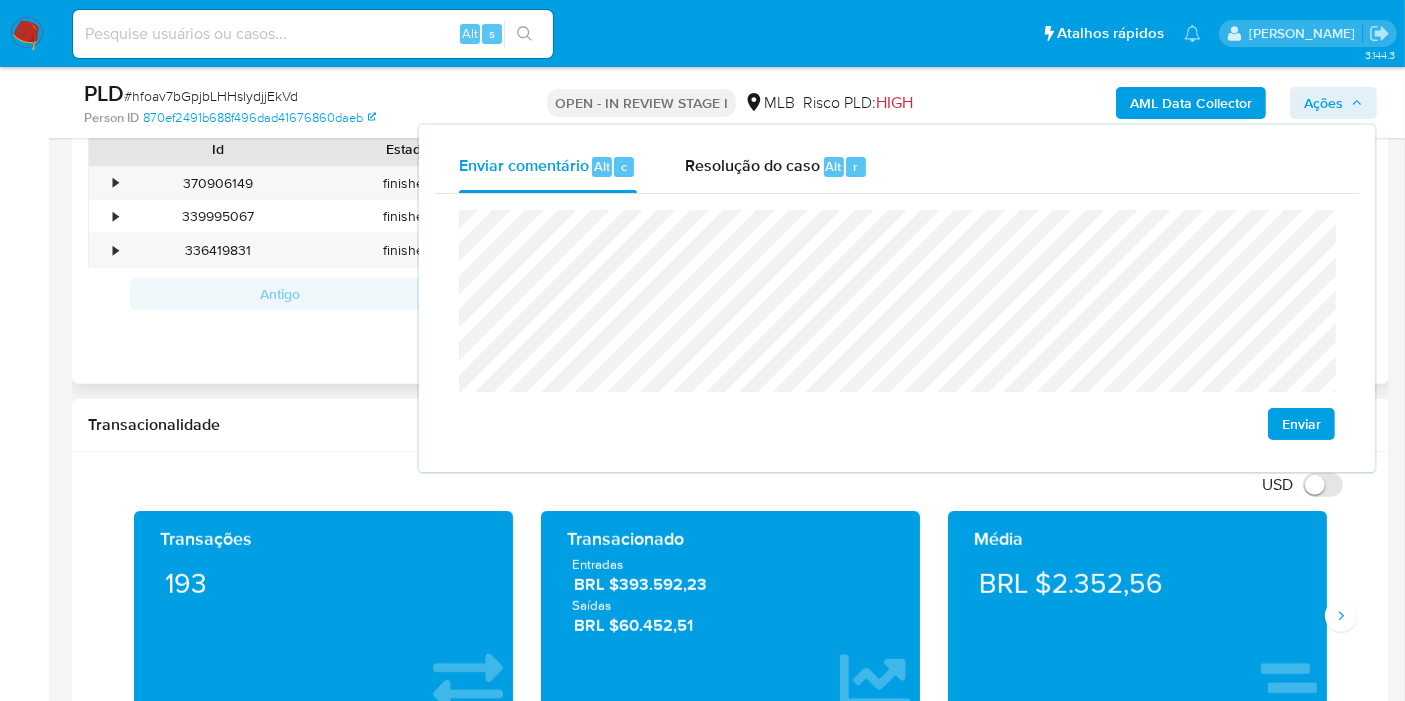 click on "Novo Contato" at bounding box center (730, 344) 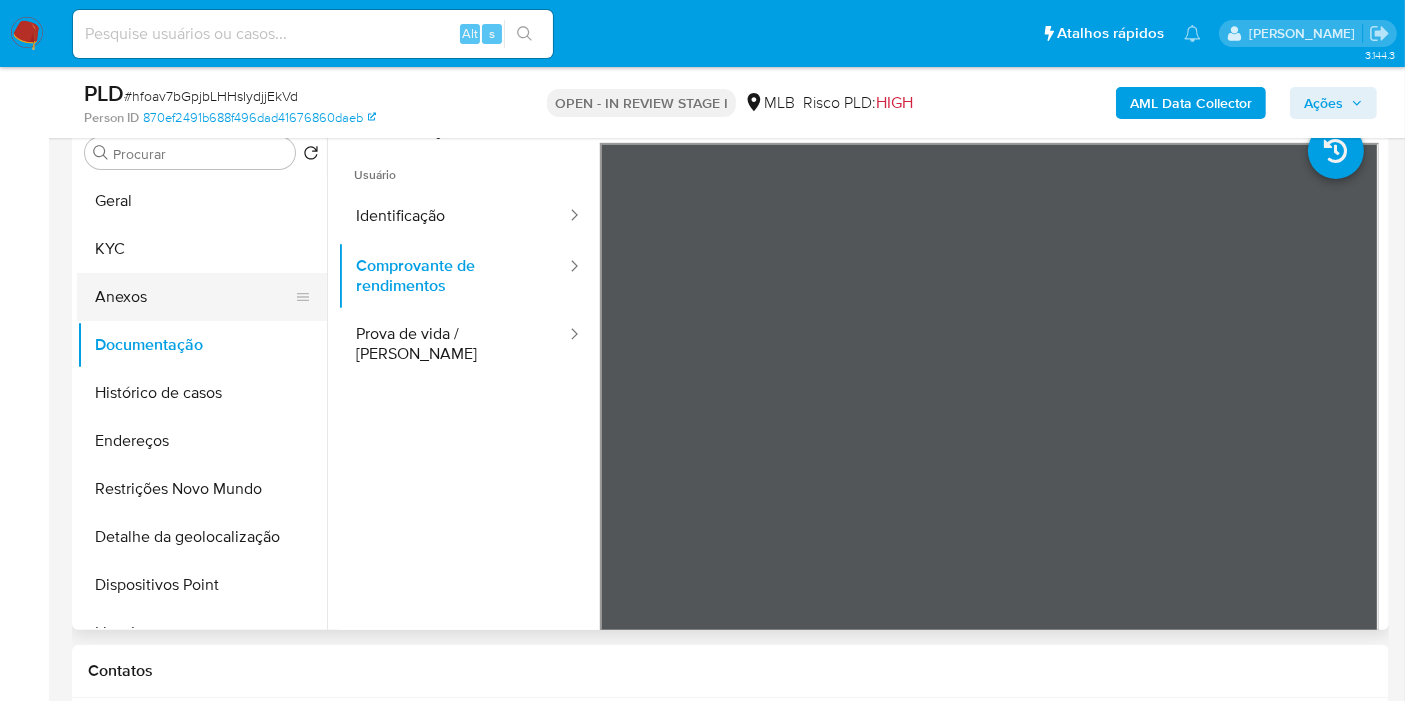 scroll, scrollTop: 366, scrollLeft: 0, axis: vertical 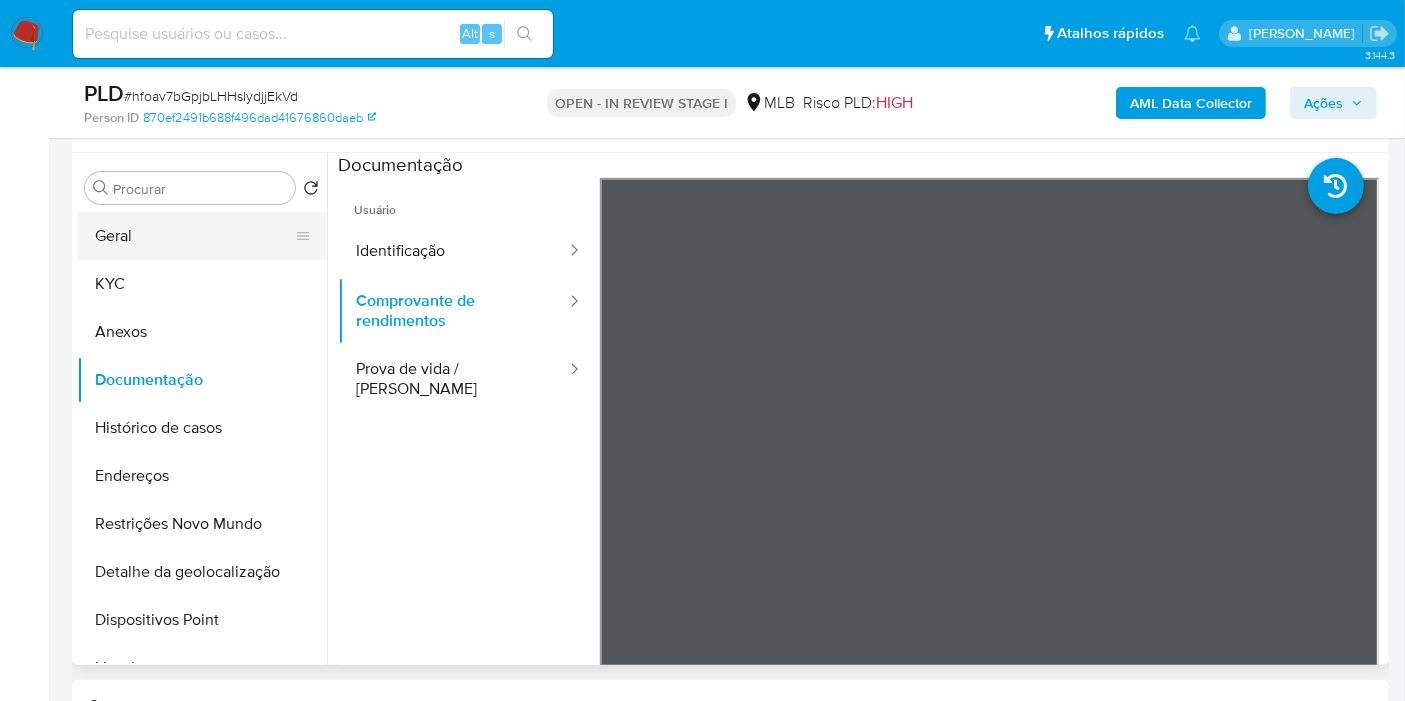 click on "Geral" at bounding box center (194, 236) 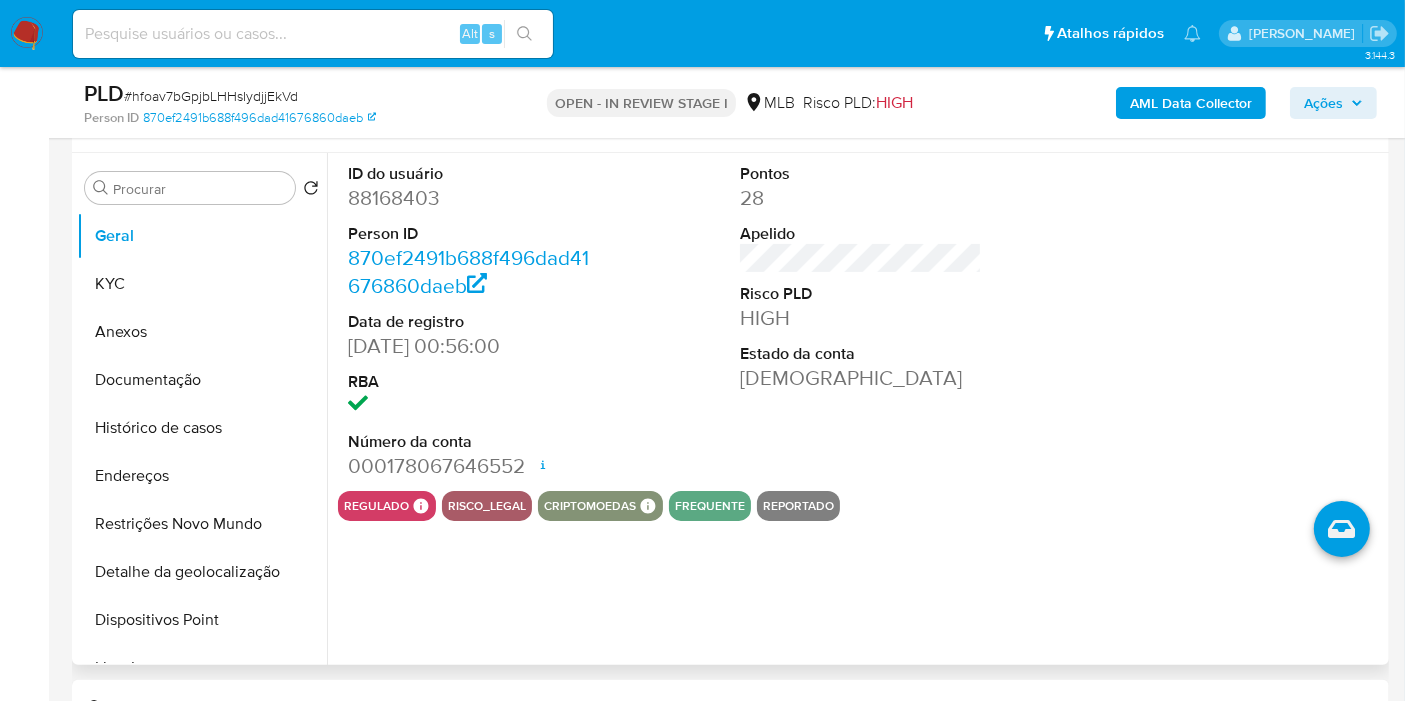 type 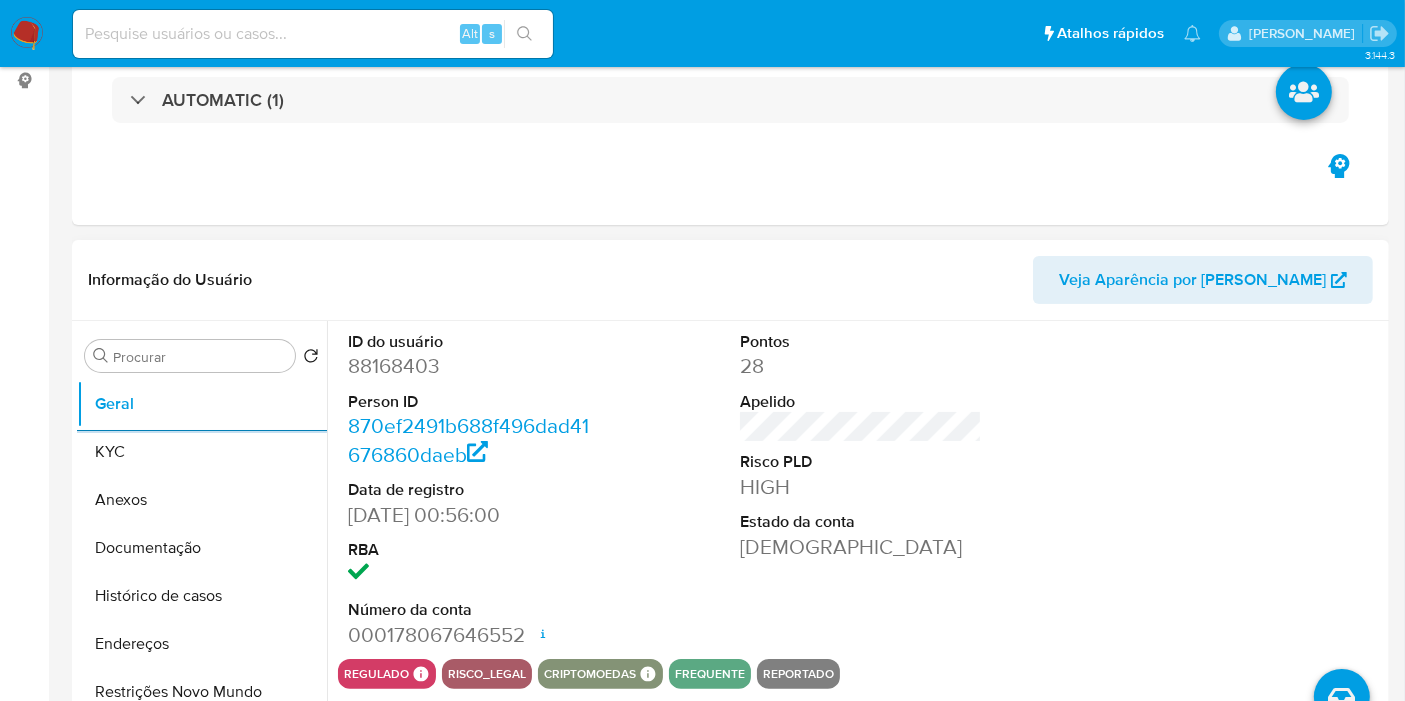 scroll, scrollTop: 0, scrollLeft: 0, axis: both 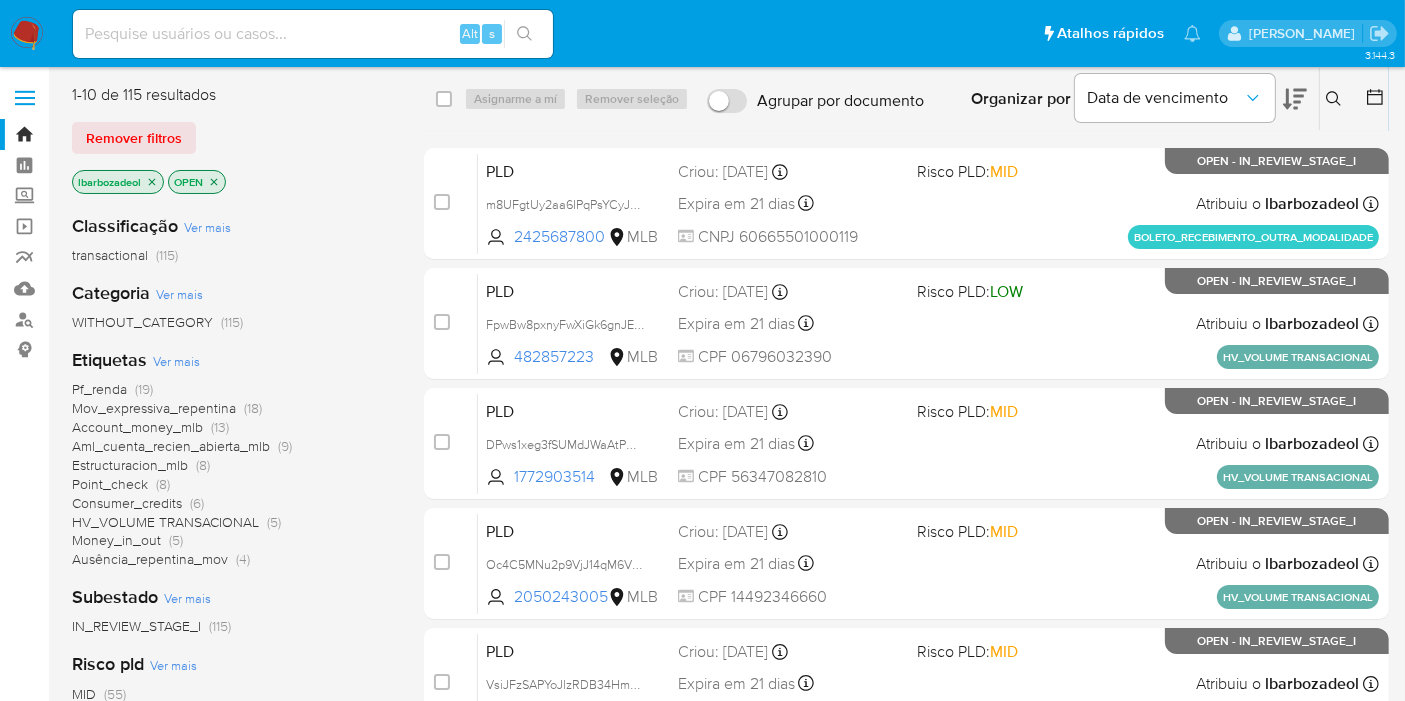 click 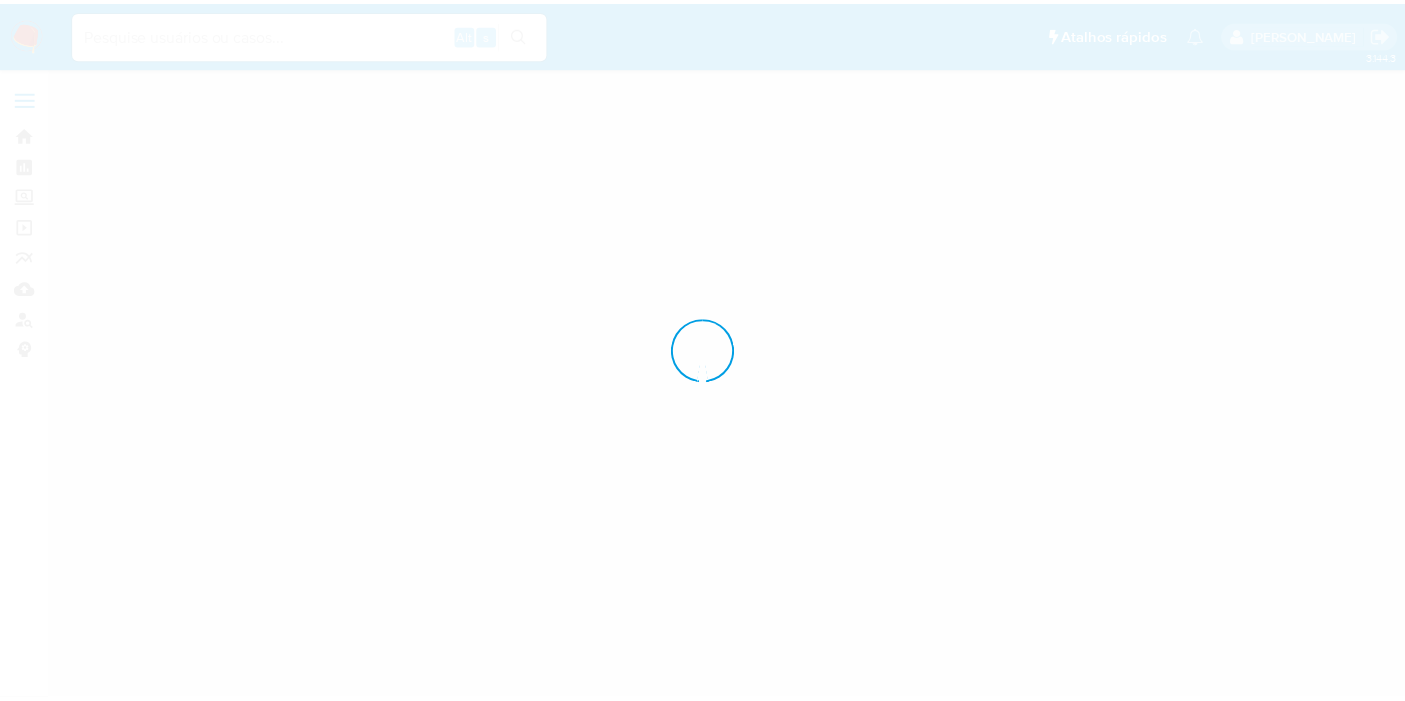scroll, scrollTop: 0, scrollLeft: 0, axis: both 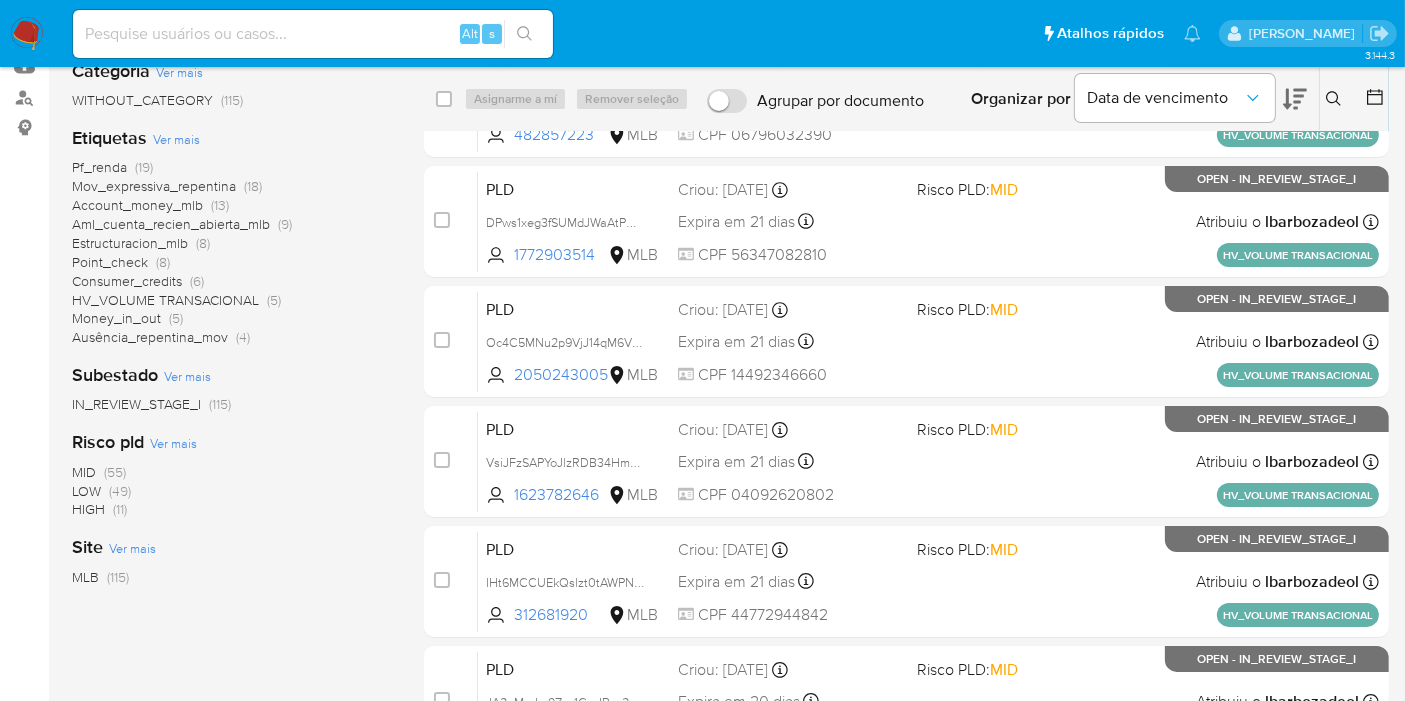 click on "HIGH" at bounding box center [88, 509] 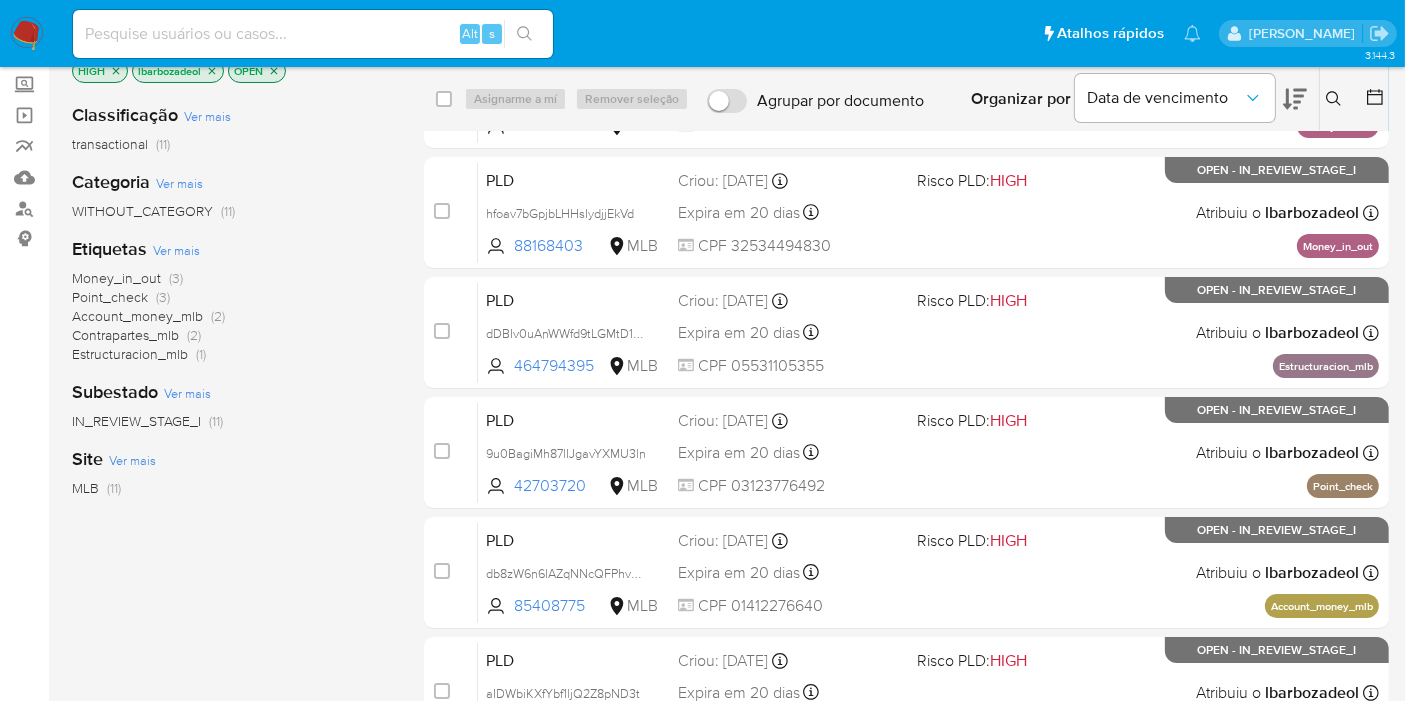 scroll, scrollTop: 0, scrollLeft: 0, axis: both 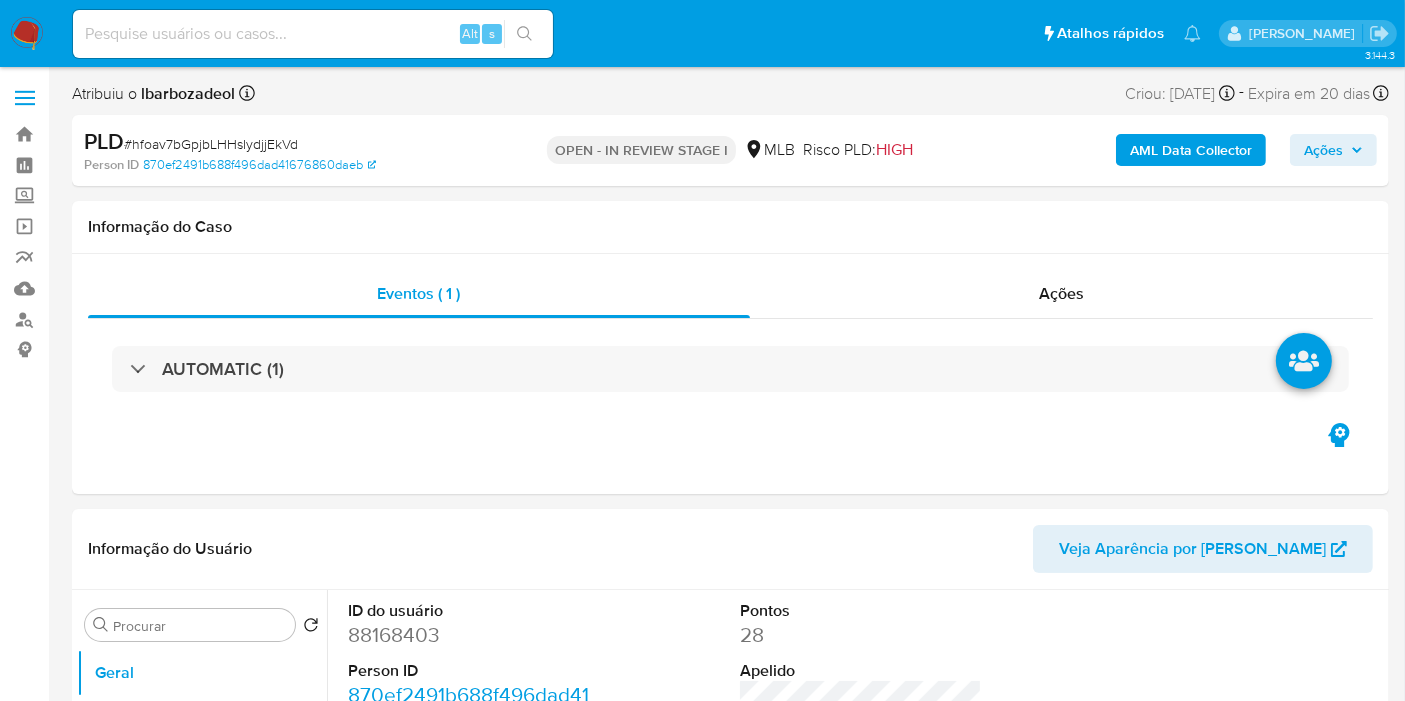 select on "10" 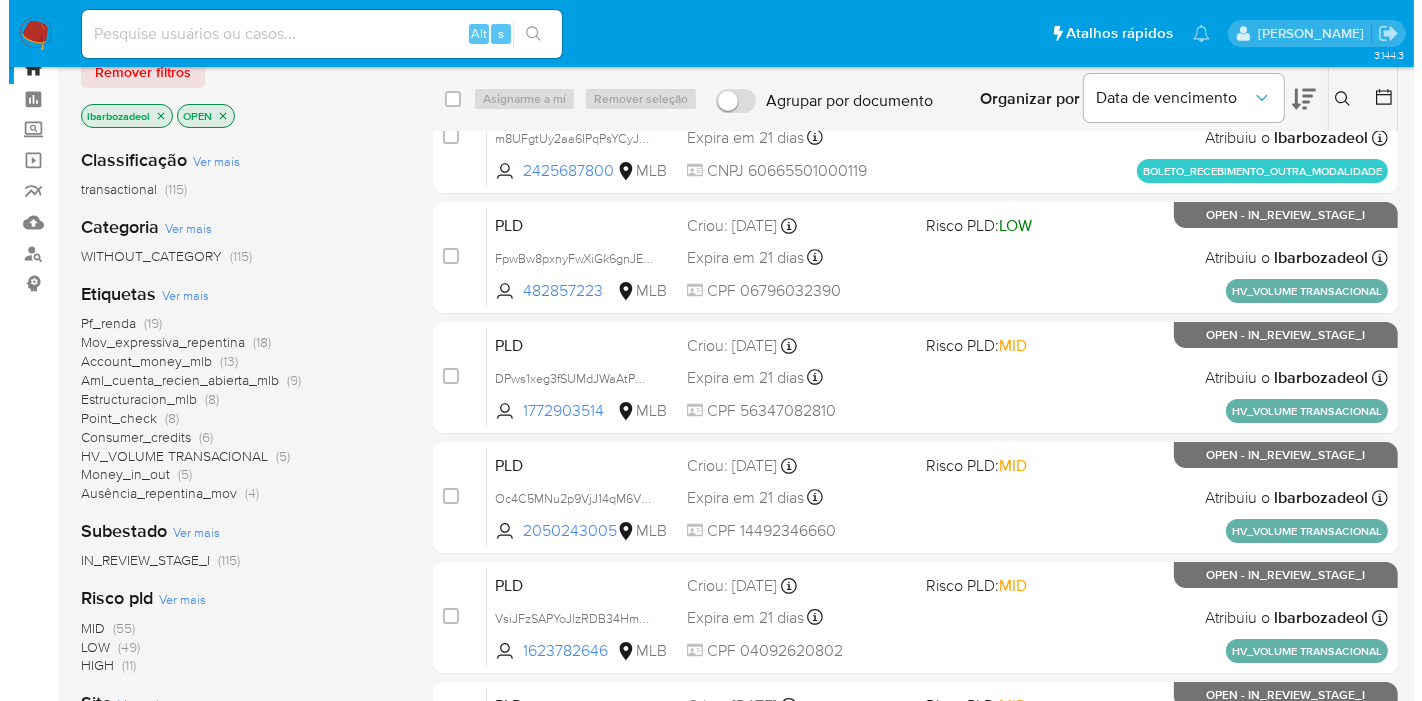 scroll, scrollTop: 111, scrollLeft: 0, axis: vertical 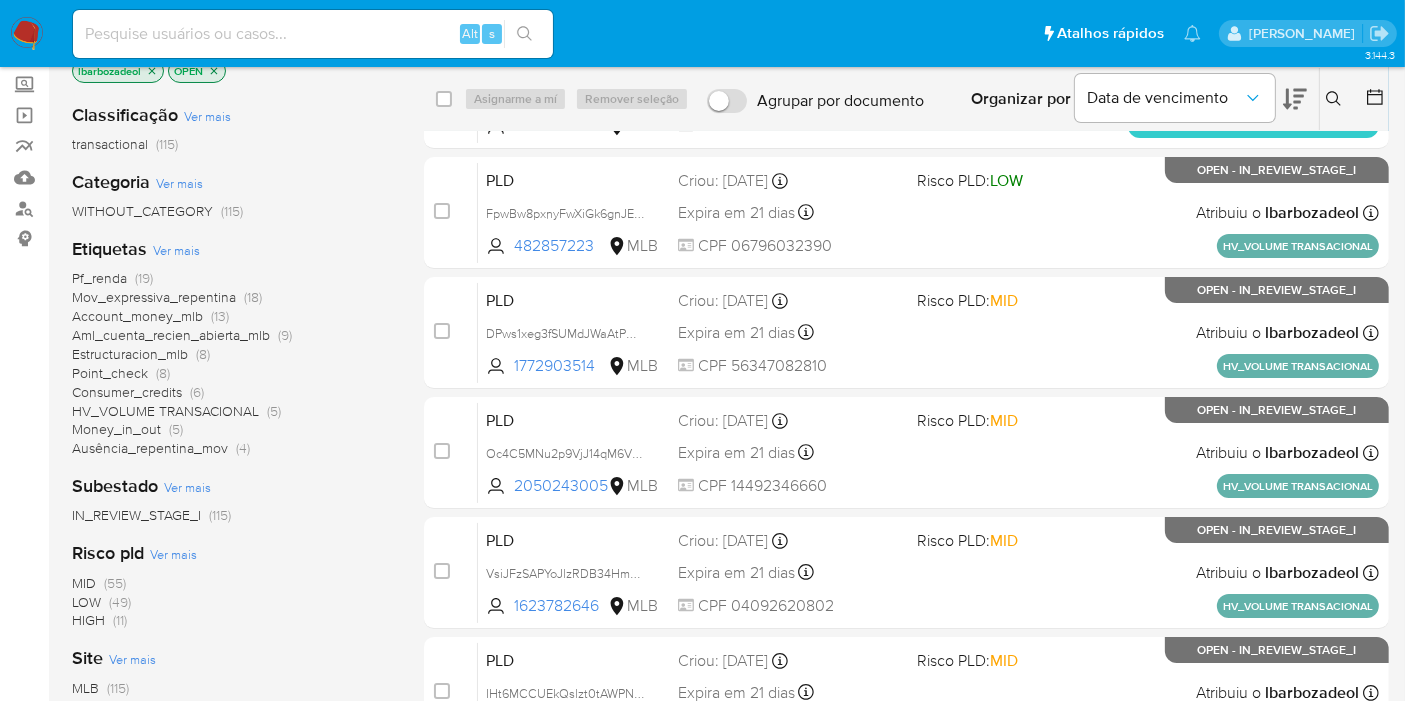 click on "Ver mais" at bounding box center (176, 250) 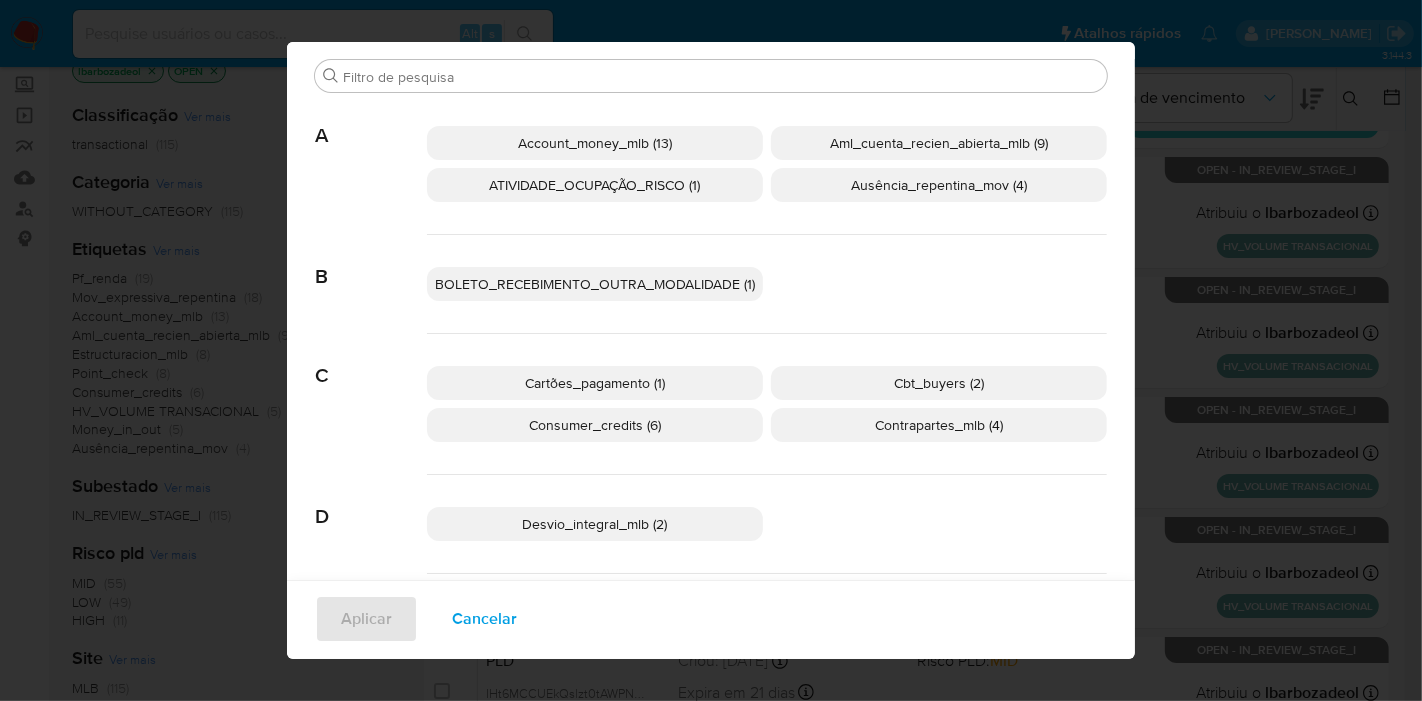 scroll, scrollTop: 55, scrollLeft: 0, axis: vertical 